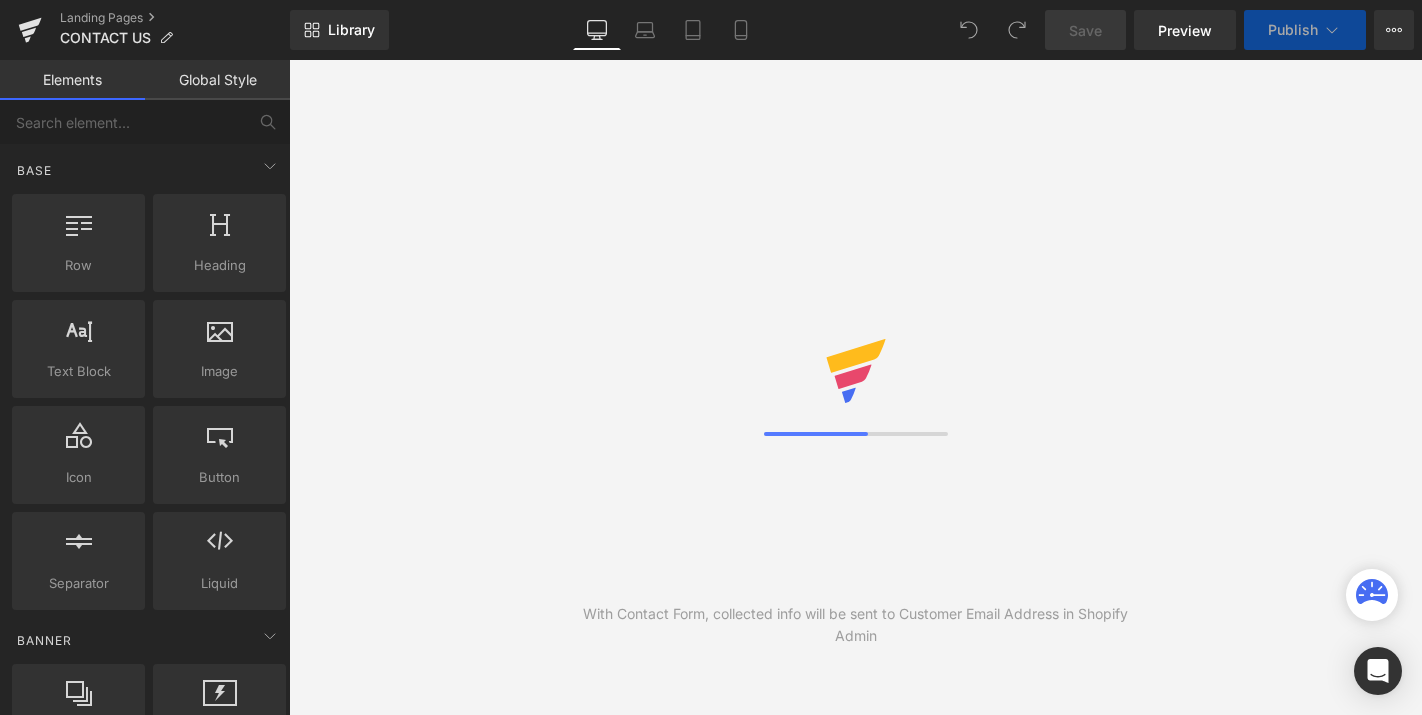 scroll, scrollTop: 0, scrollLeft: 0, axis: both 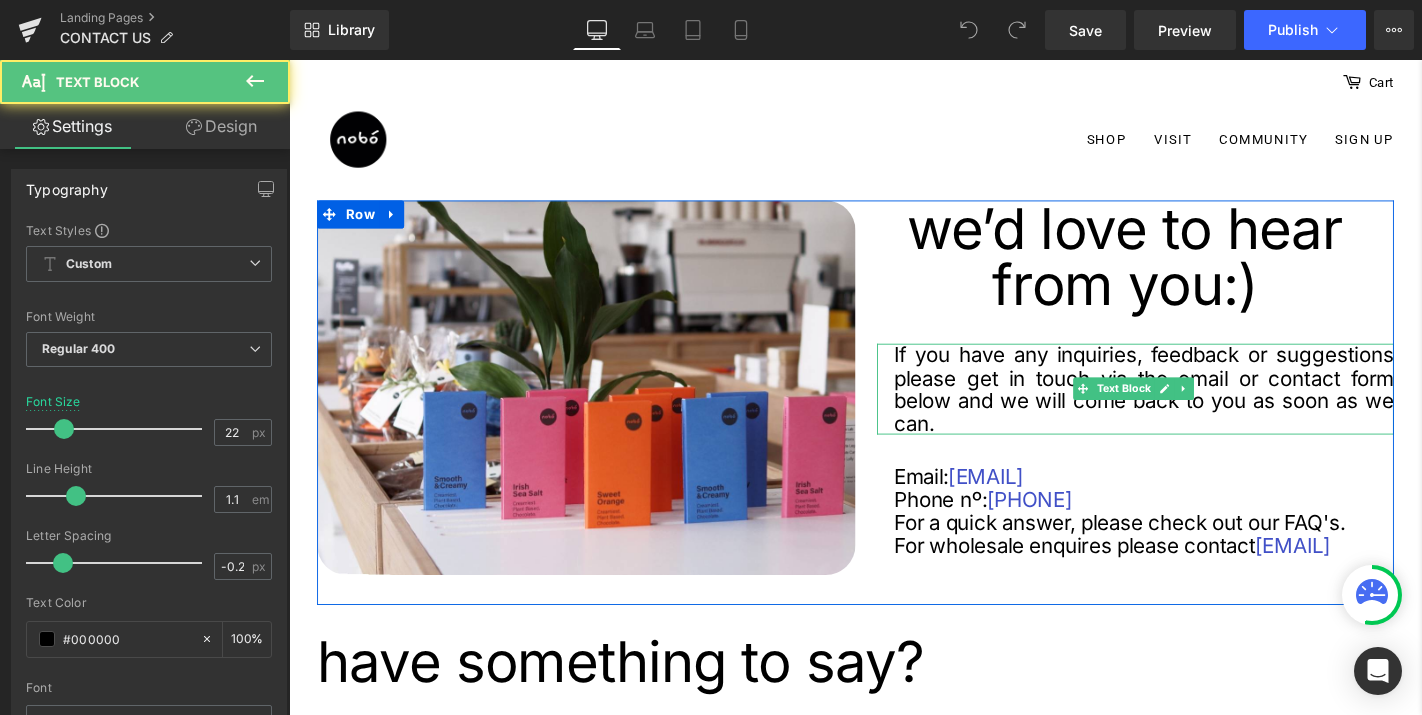click on "If you have any inquiries, feedback or suggestions please get in touch via the email or contact form below and we will come back to you as soon as we can." at bounding box center [1202, 411] 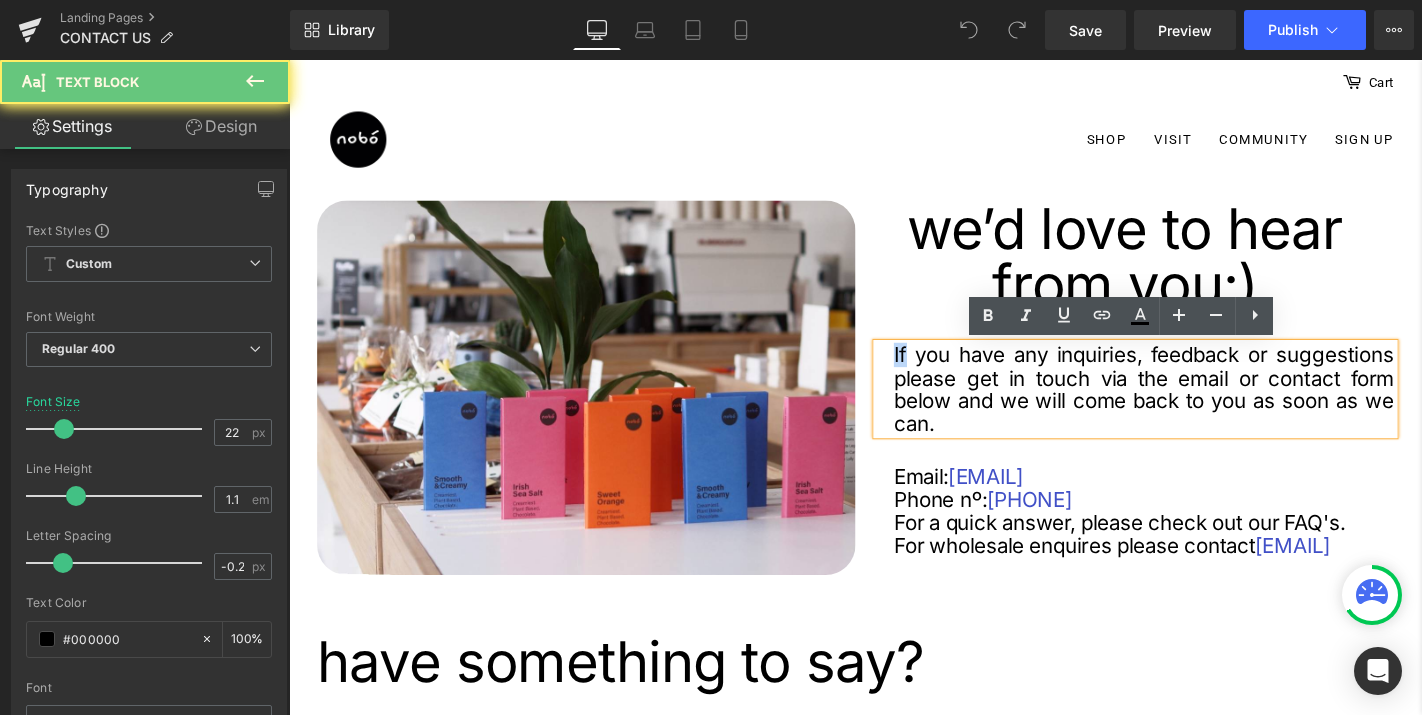 click on "If you have any inquiries, feedback or suggestions please get in touch via the email or contact form below and we will come back to you as soon as we can." at bounding box center [1202, 411] 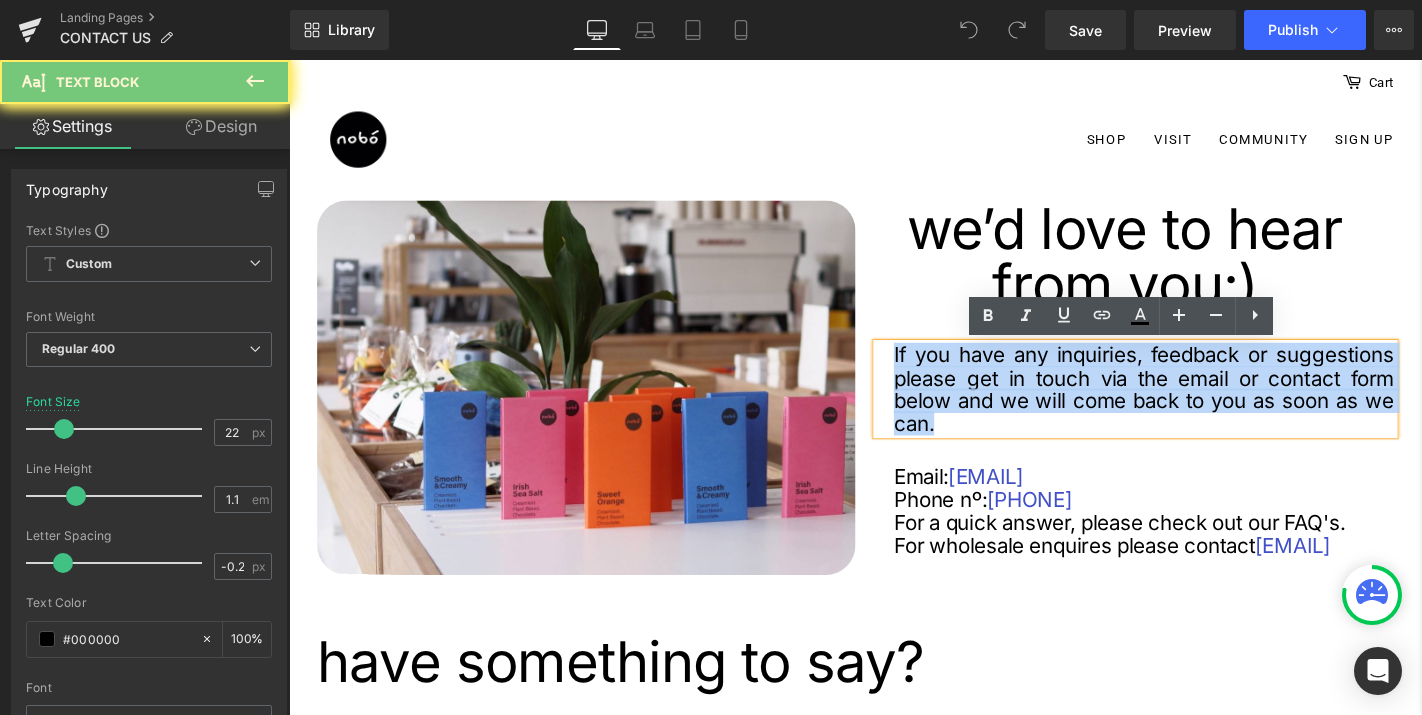 click on "If you have any inquiries, feedback or suggestions please get in touch via the email or contact form below and we will come back to you as soon as we can." at bounding box center [1202, 411] 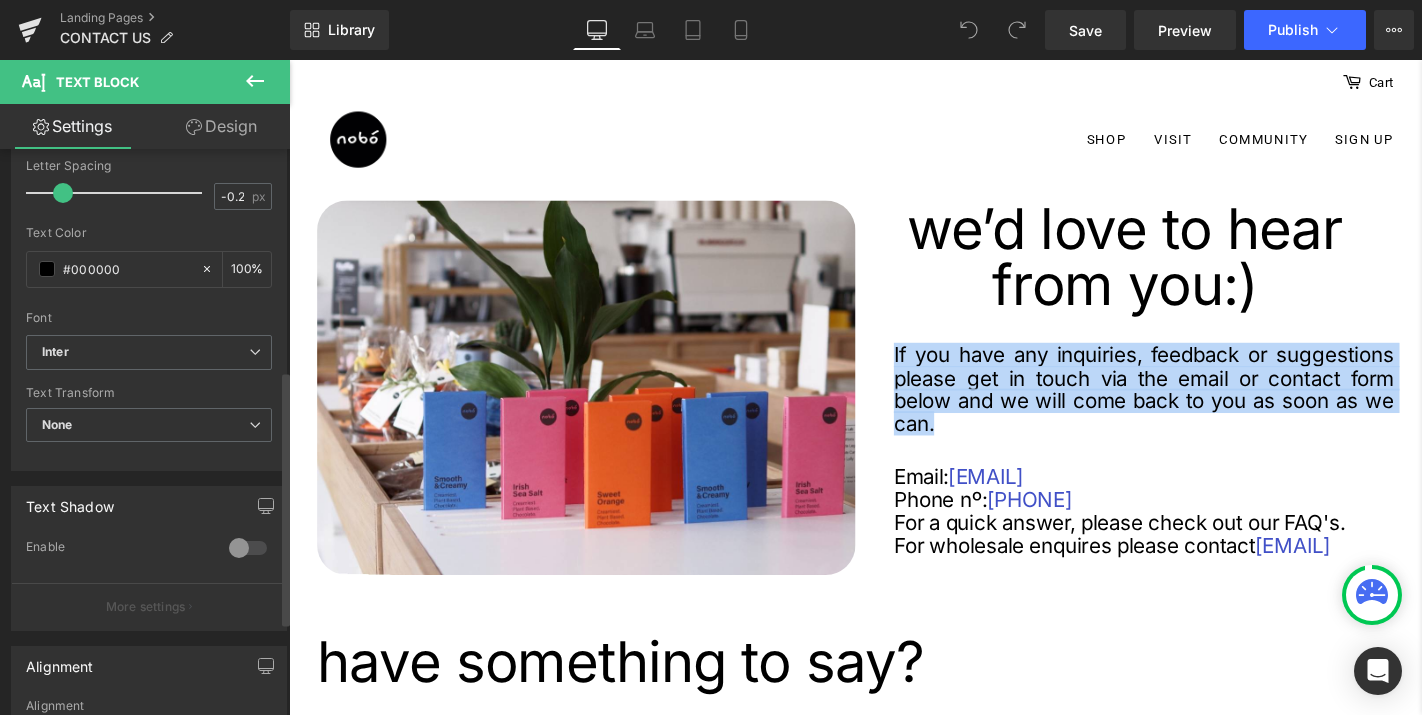 scroll, scrollTop: 568, scrollLeft: 0, axis: vertical 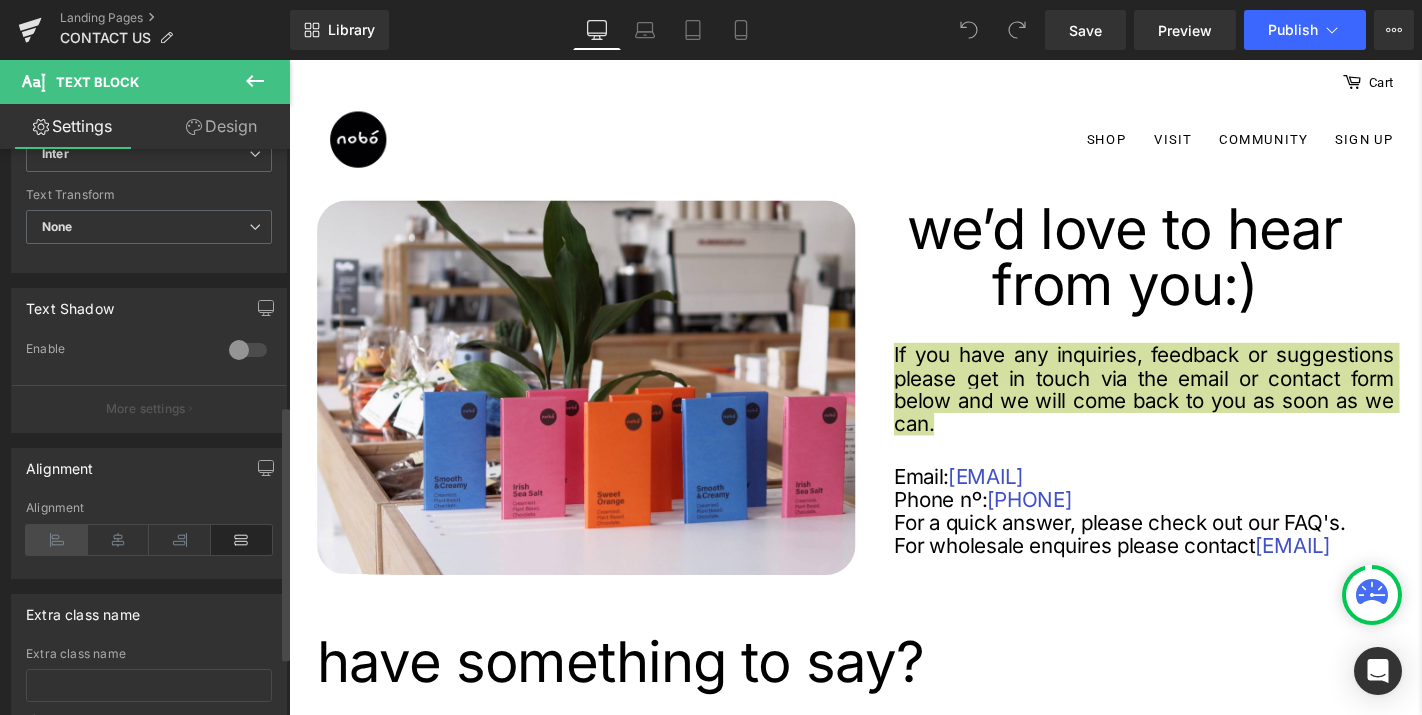 click at bounding box center (57, 540) 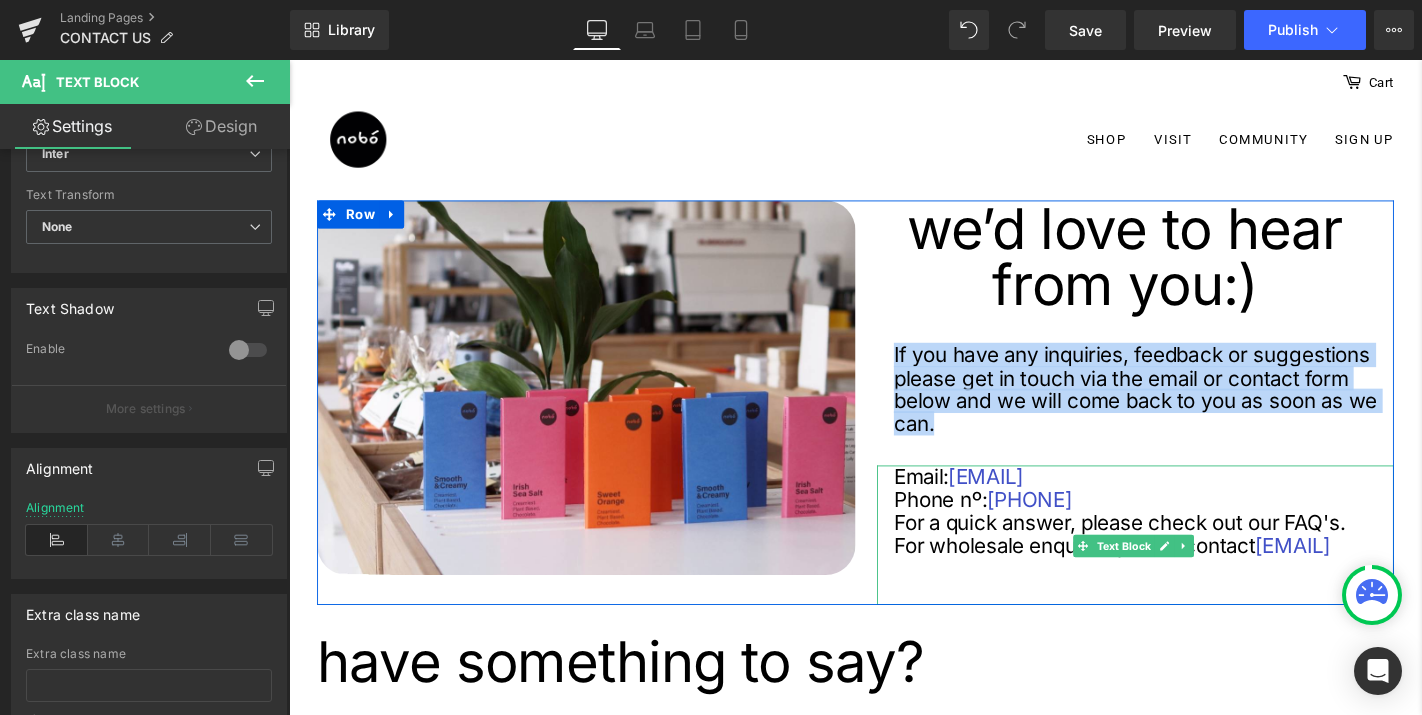 click on "Email:  hello@nobo.ie Phone nº:  +353 (0)87 367 5505 For a quick answer, please check out our FAQ's. For wholesale enquires please contact  sales@nobo.ie" at bounding box center [1193, 567] 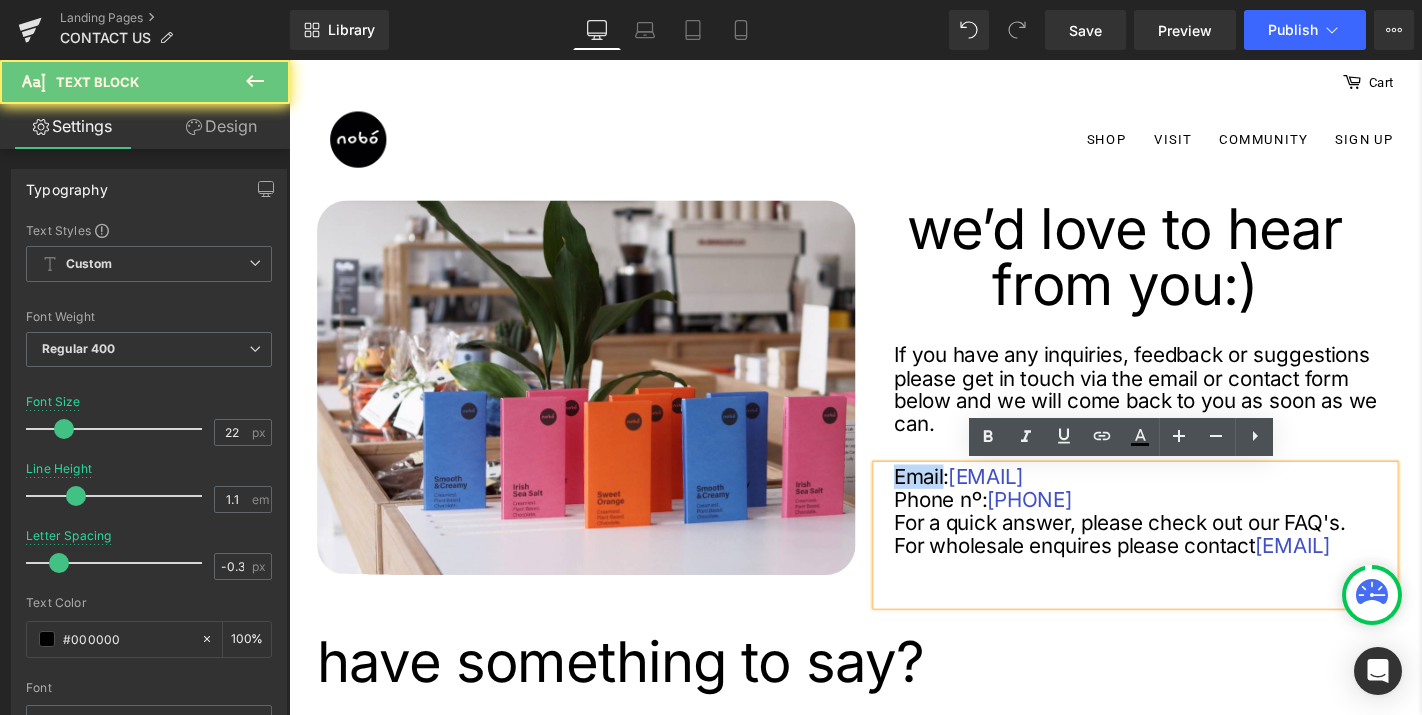click on "Email:  hello@nobo.ie Phone nº:  +353 (0)87 367 5505 For a quick answer, please check out our FAQ's. For wholesale enquires please contact  sales@nobo.ie" at bounding box center (1193, 567) 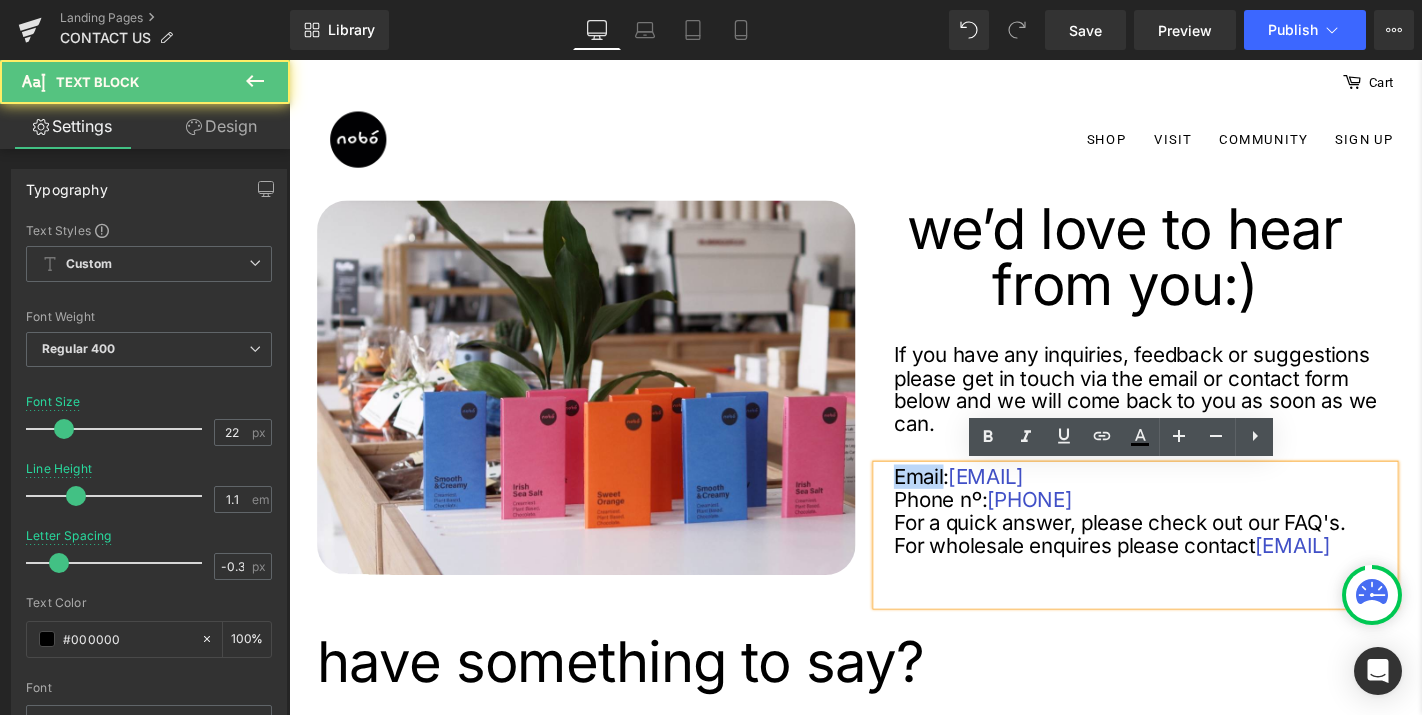 click on "Email:  hello@nobo.ie" at bounding box center [1202, 505] 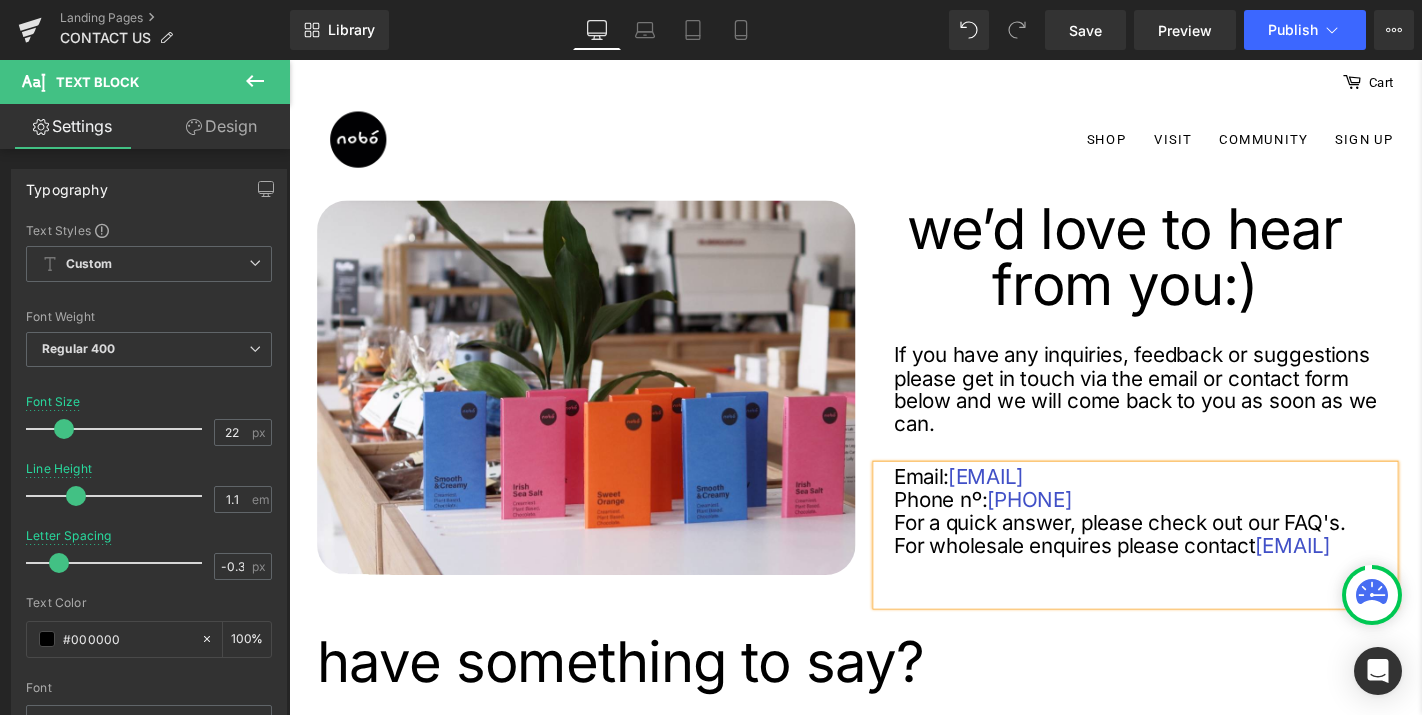 type 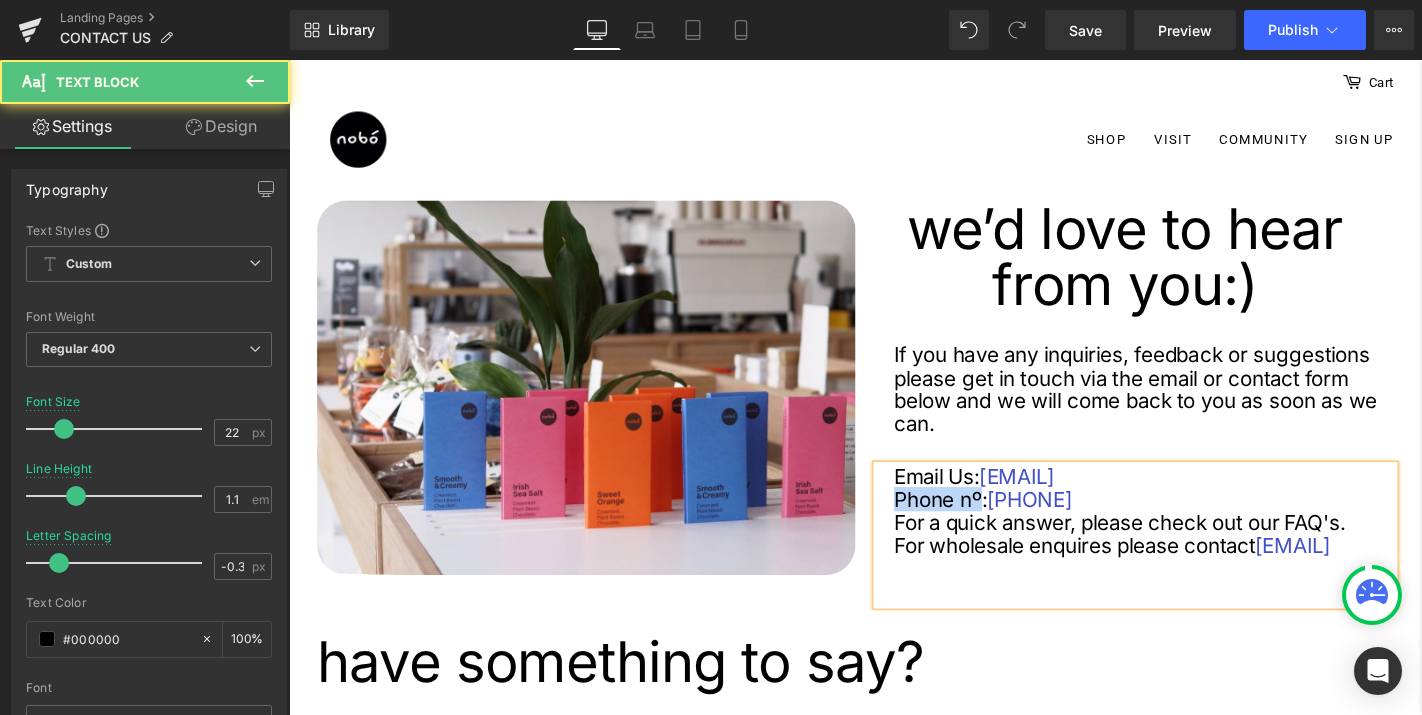 drag, startPoint x: 1024, startPoint y: 530, endPoint x: 930, endPoint y: 530, distance: 94 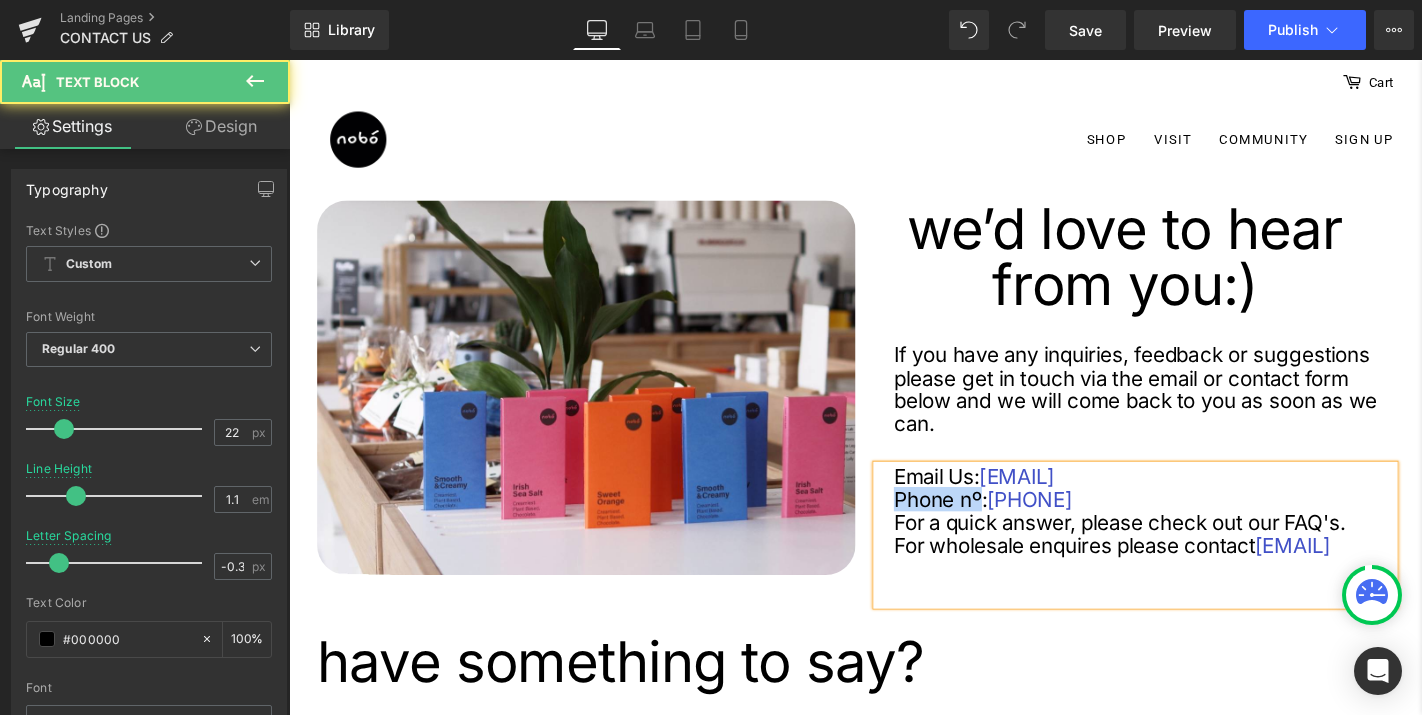 click on "Email Us:  hello@nobo.ie Phone nº:  +353 (0)87 367 5505 For a quick answer, please check out our FAQ's. For wholesale enquires please contact  sales@nobo.ie" at bounding box center (1193, 567) 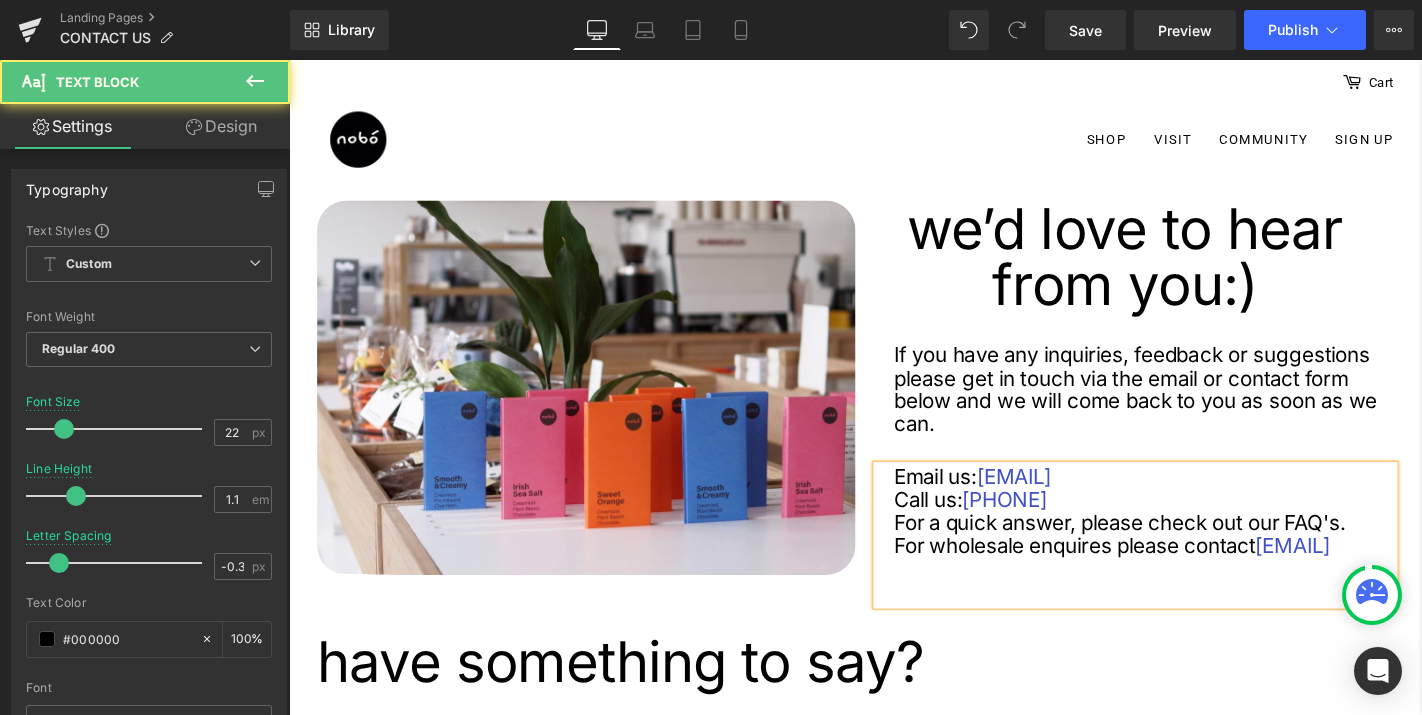 click on "For wholesale enquires please contact  sales@nobo.ie" at bounding box center [1202, 578] 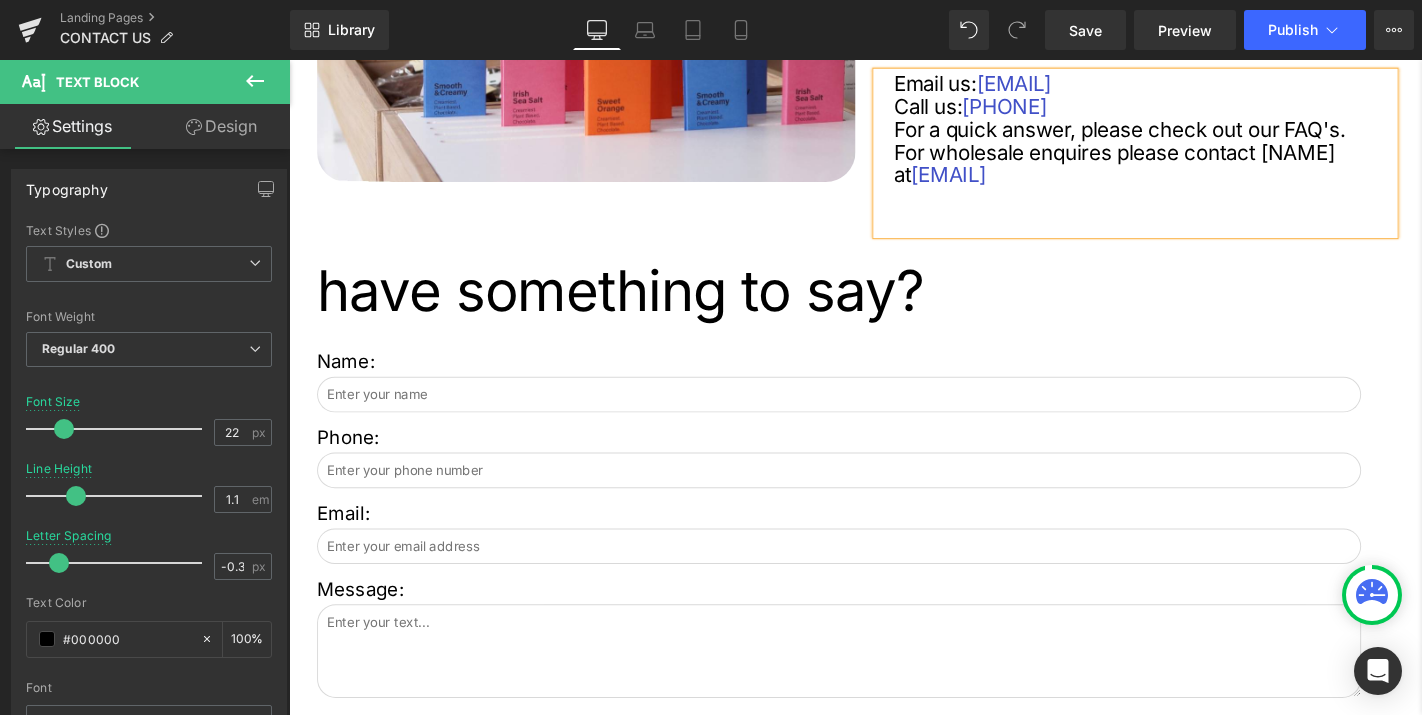 scroll, scrollTop: 423, scrollLeft: 0, axis: vertical 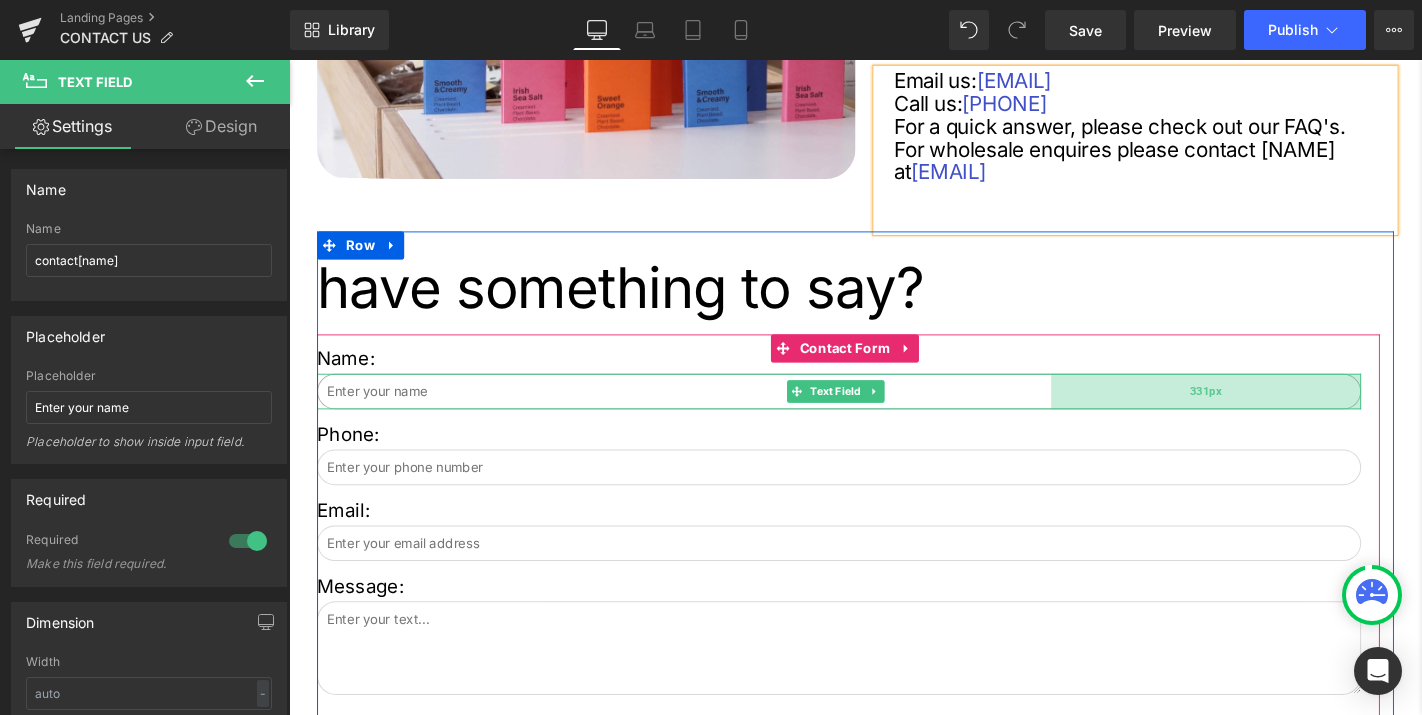 drag, startPoint x: 1422, startPoint y: 408, endPoint x: 1101, endPoint y: 412, distance: 321.02493 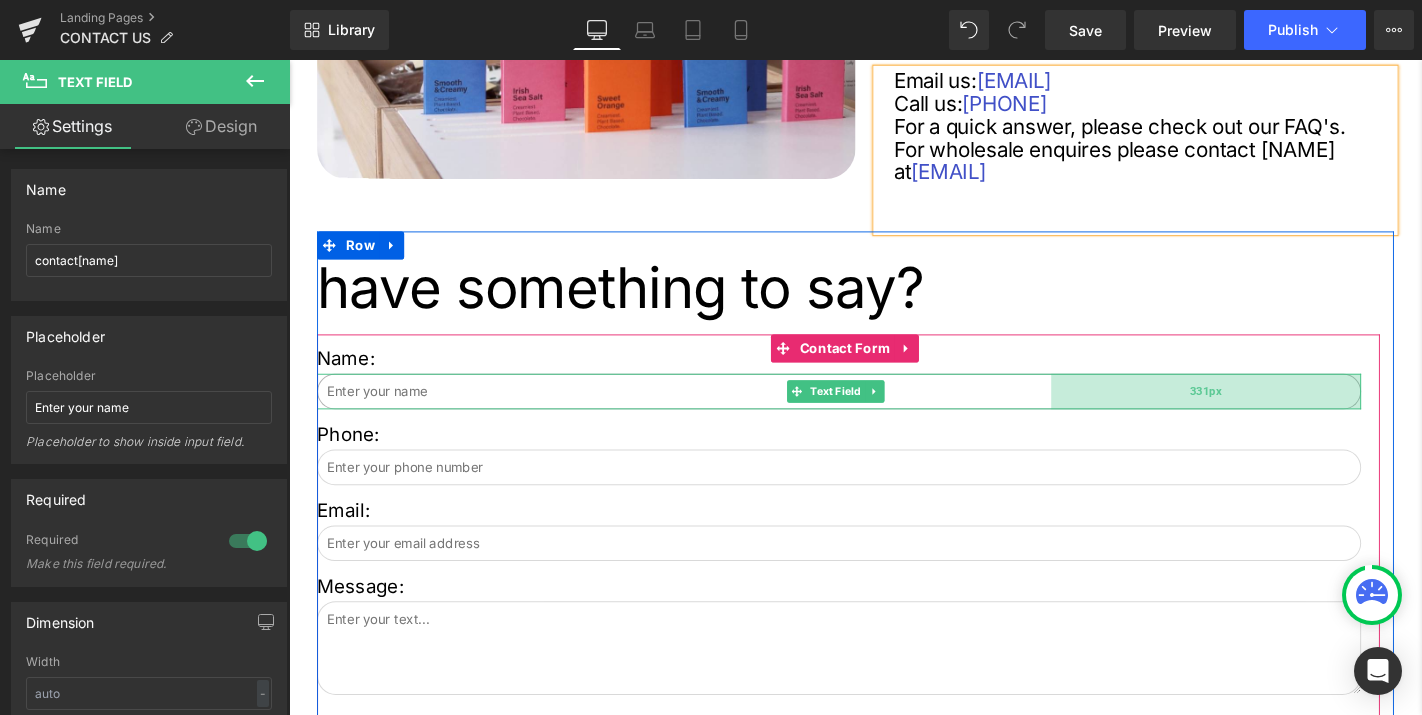 click on "331px" at bounding box center (1268, 414) 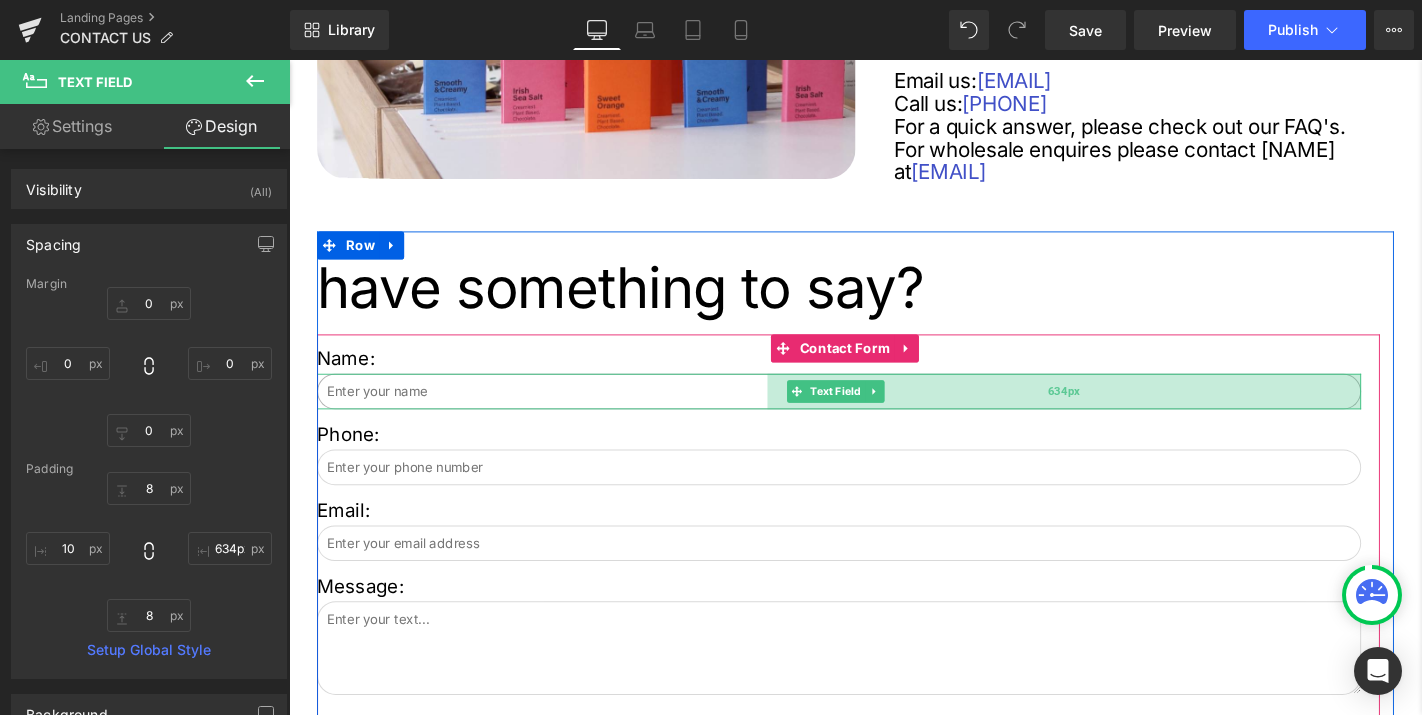 type on "637px" 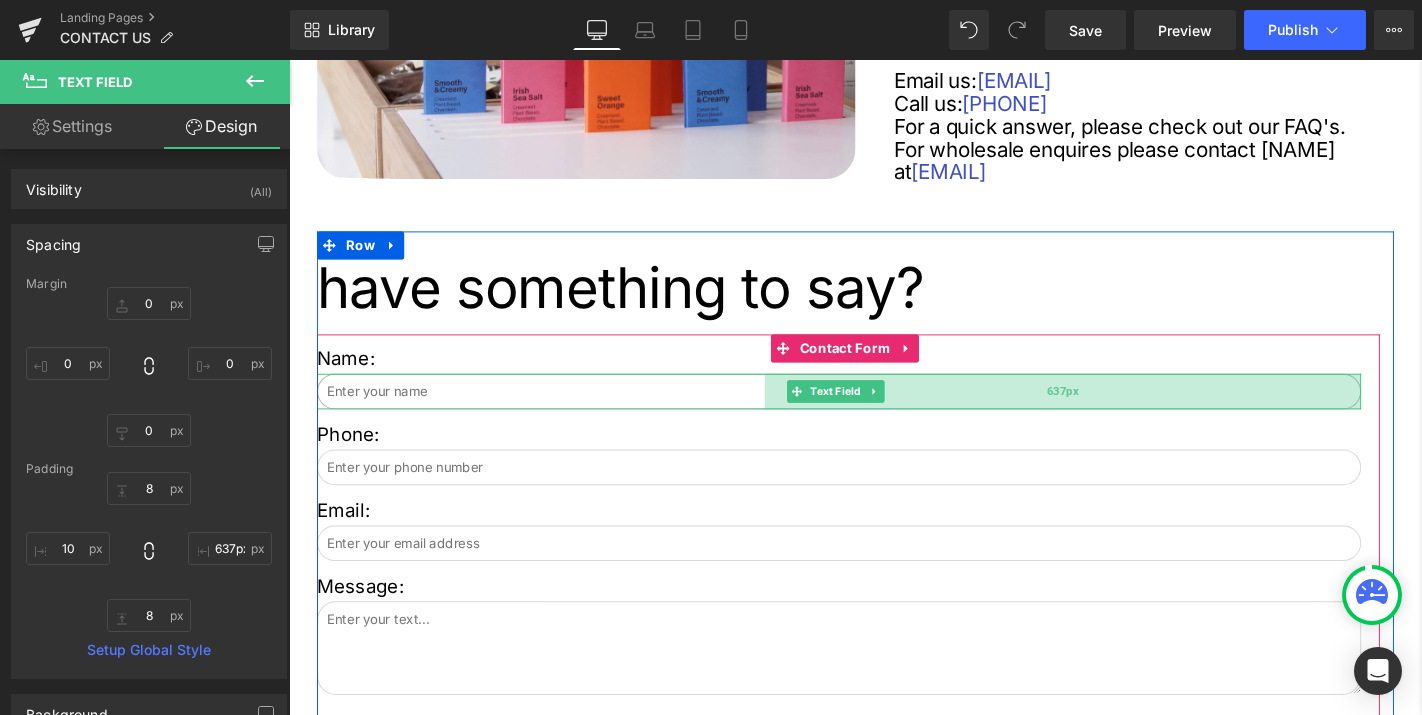 drag, startPoint x: 1422, startPoint y: 403, endPoint x: 1116, endPoint y: 405, distance: 306.00653 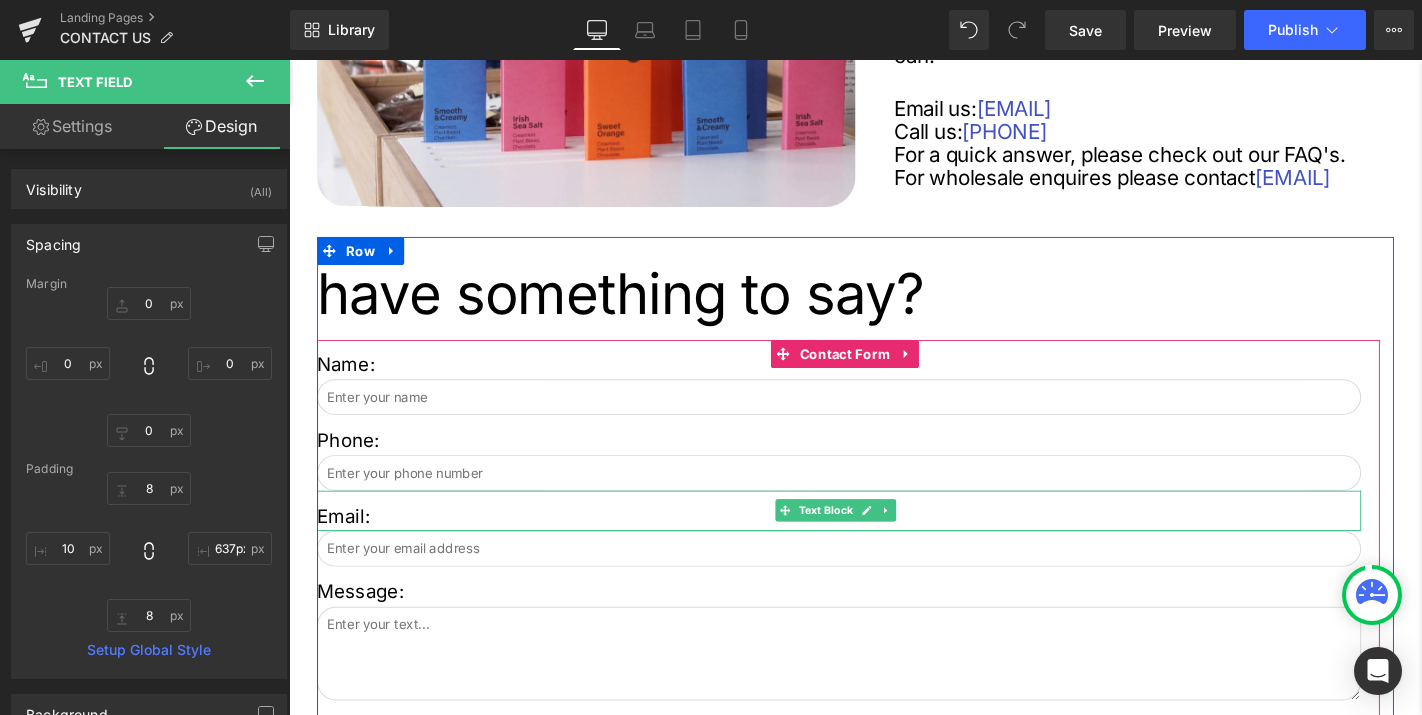scroll, scrollTop: 389, scrollLeft: 0, axis: vertical 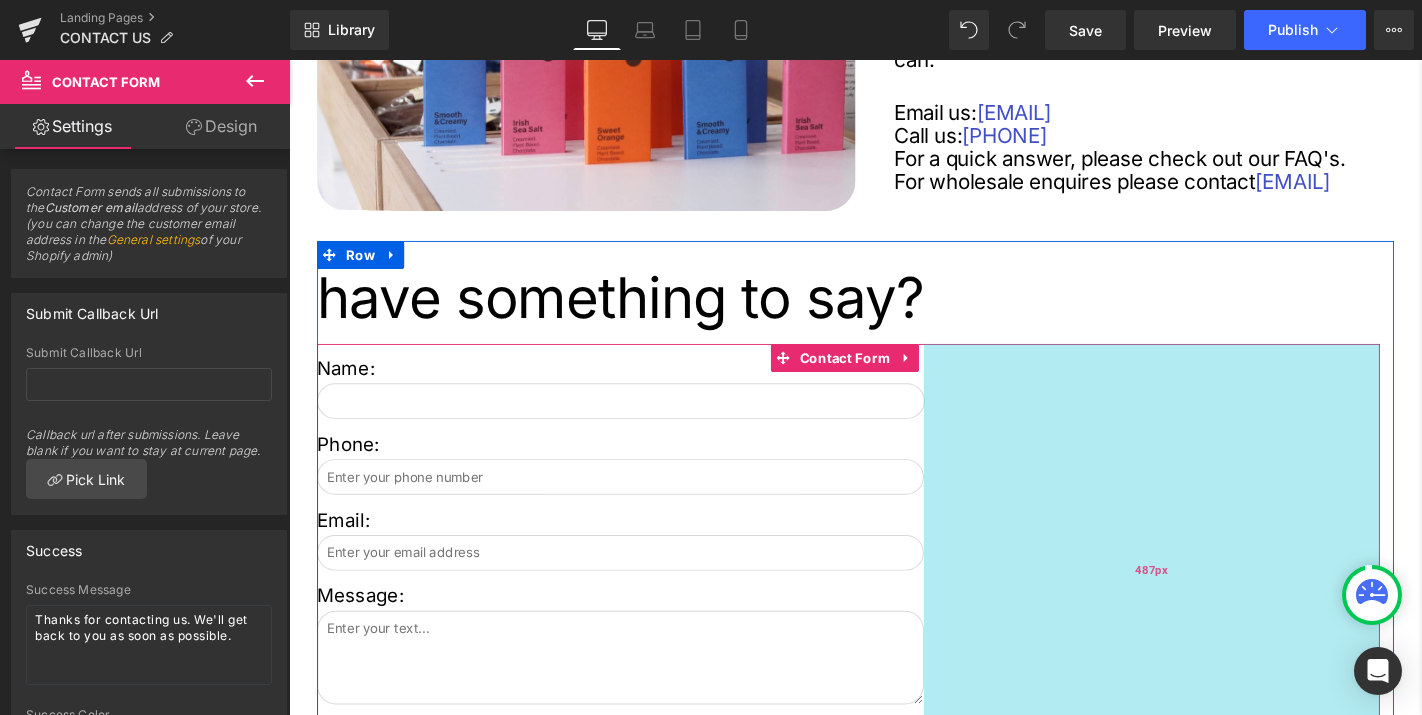 drag, startPoint x: 1445, startPoint y: 511, endPoint x: 978, endPoint y: 533, distance: 467.5179 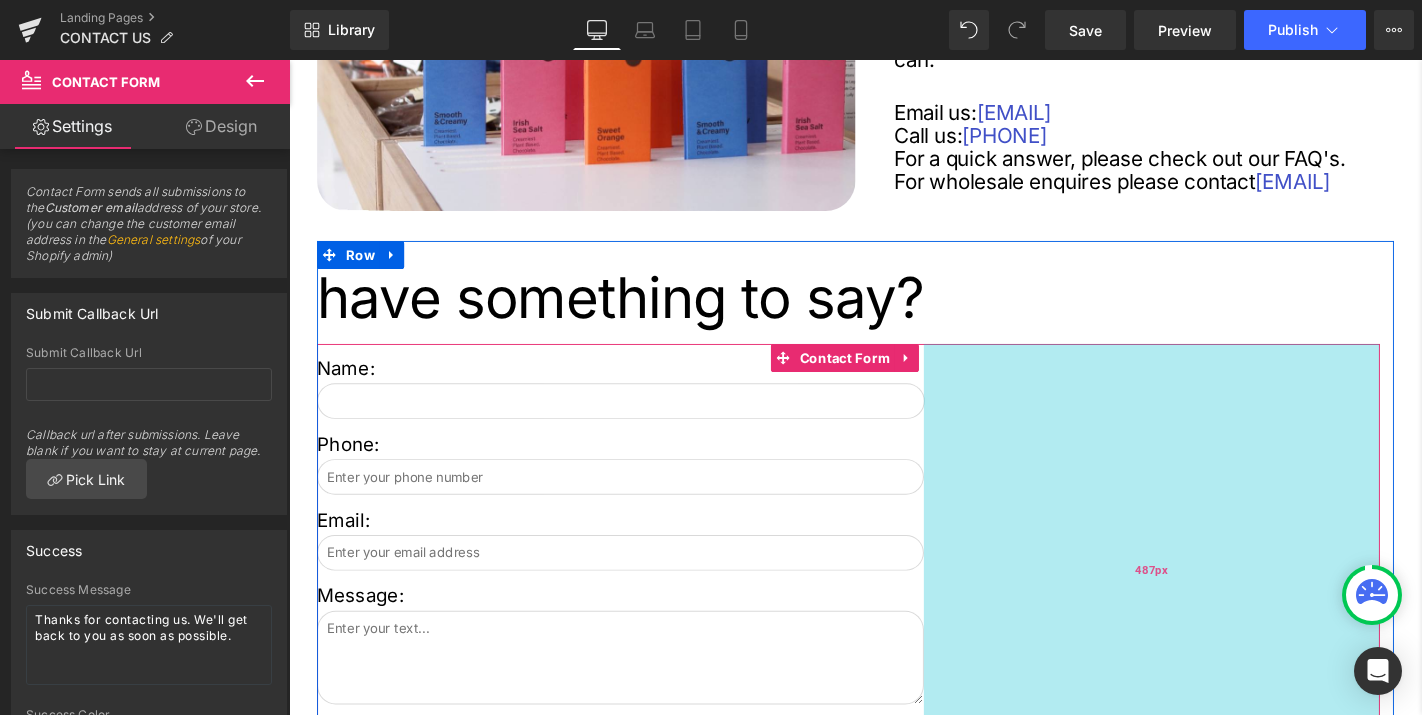 click on "487px" at bounding box center [1210, 605] 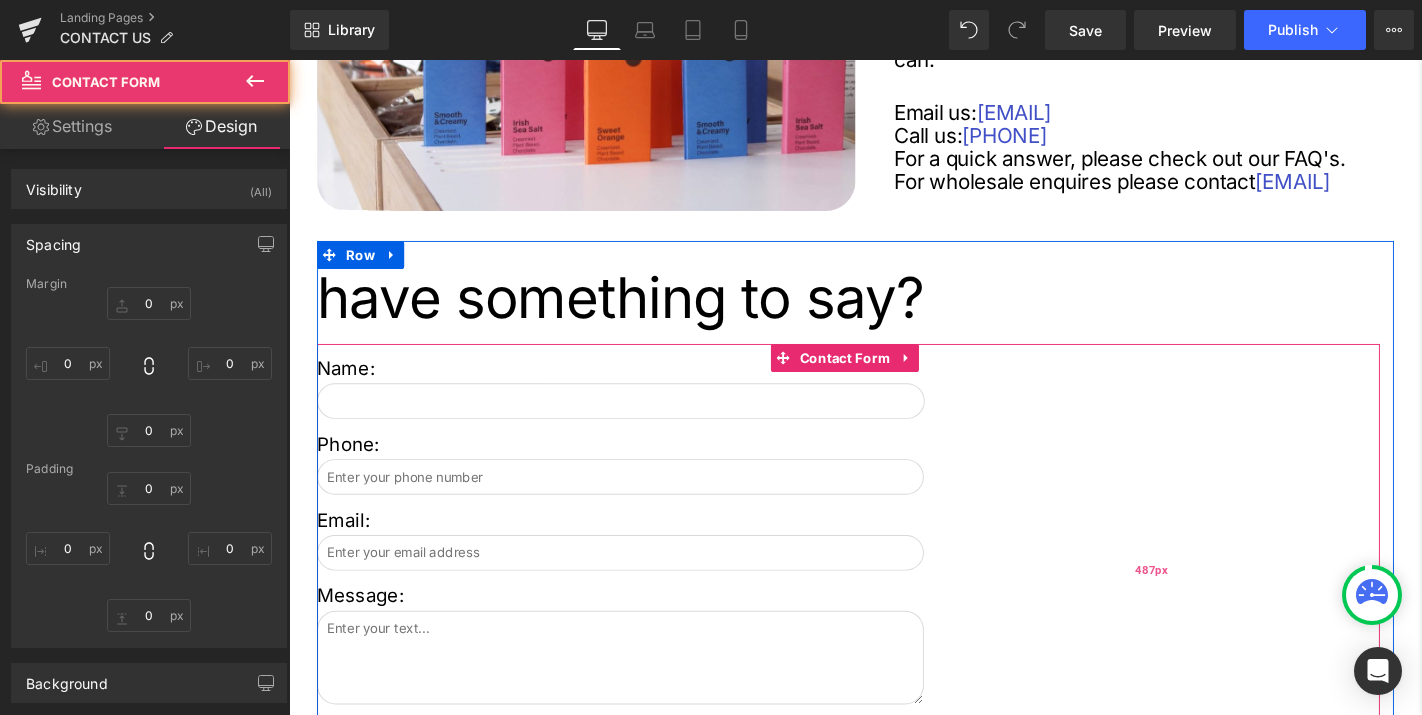 type on "0" 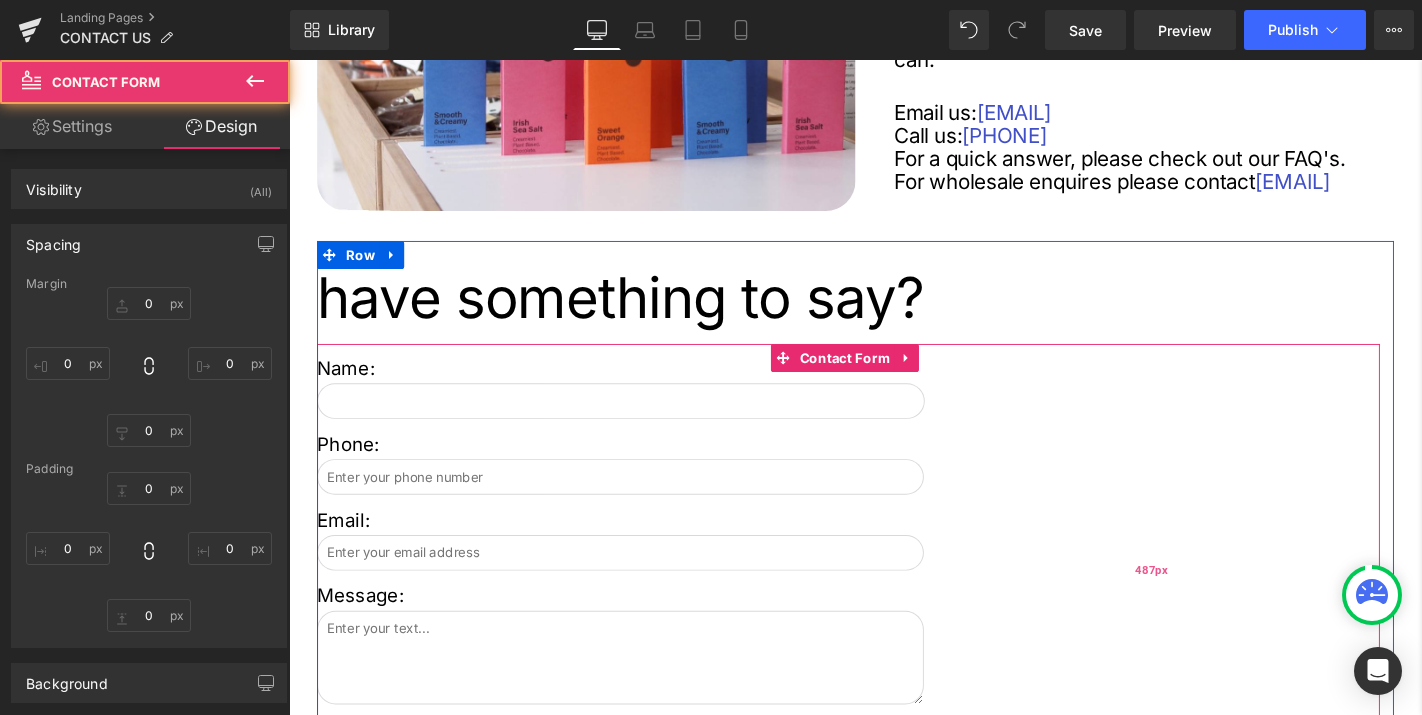 type on "0" 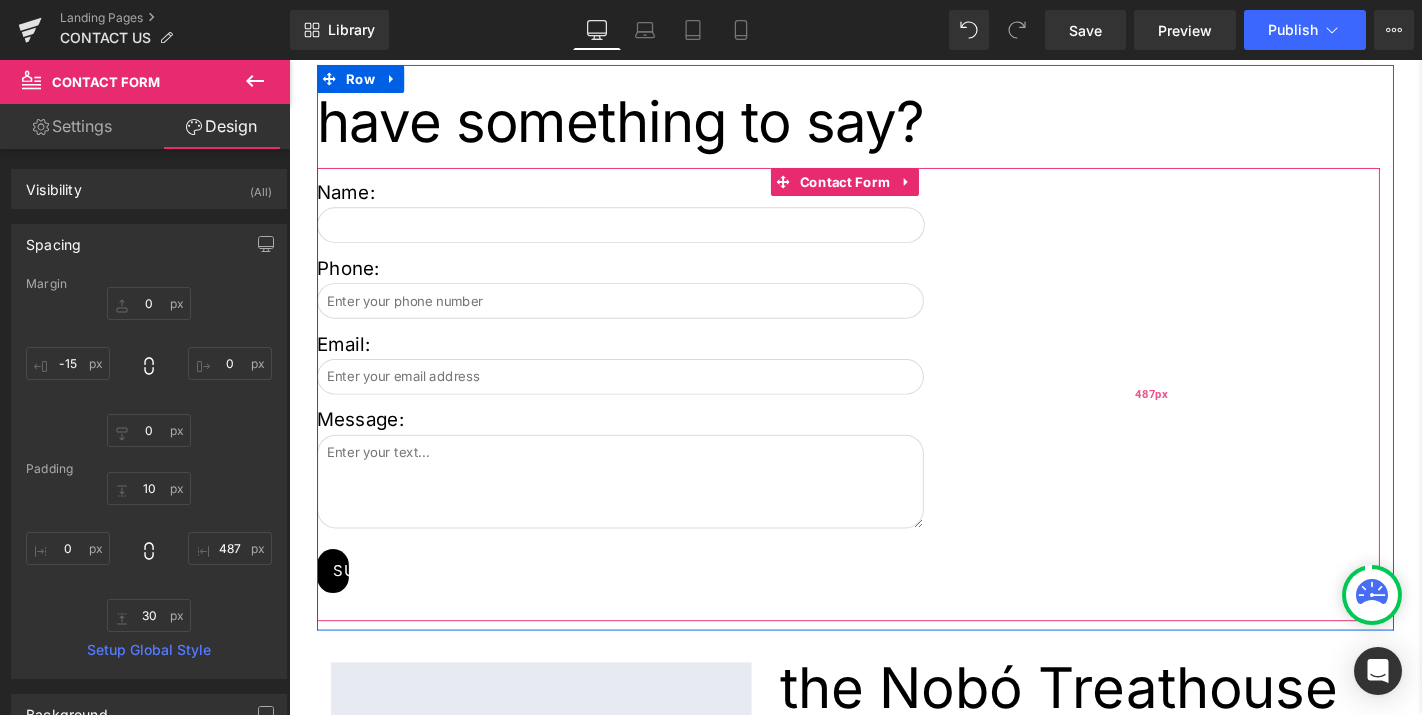 scroll, scrollTop: 578, scrollLeft: 0, axis: vertical 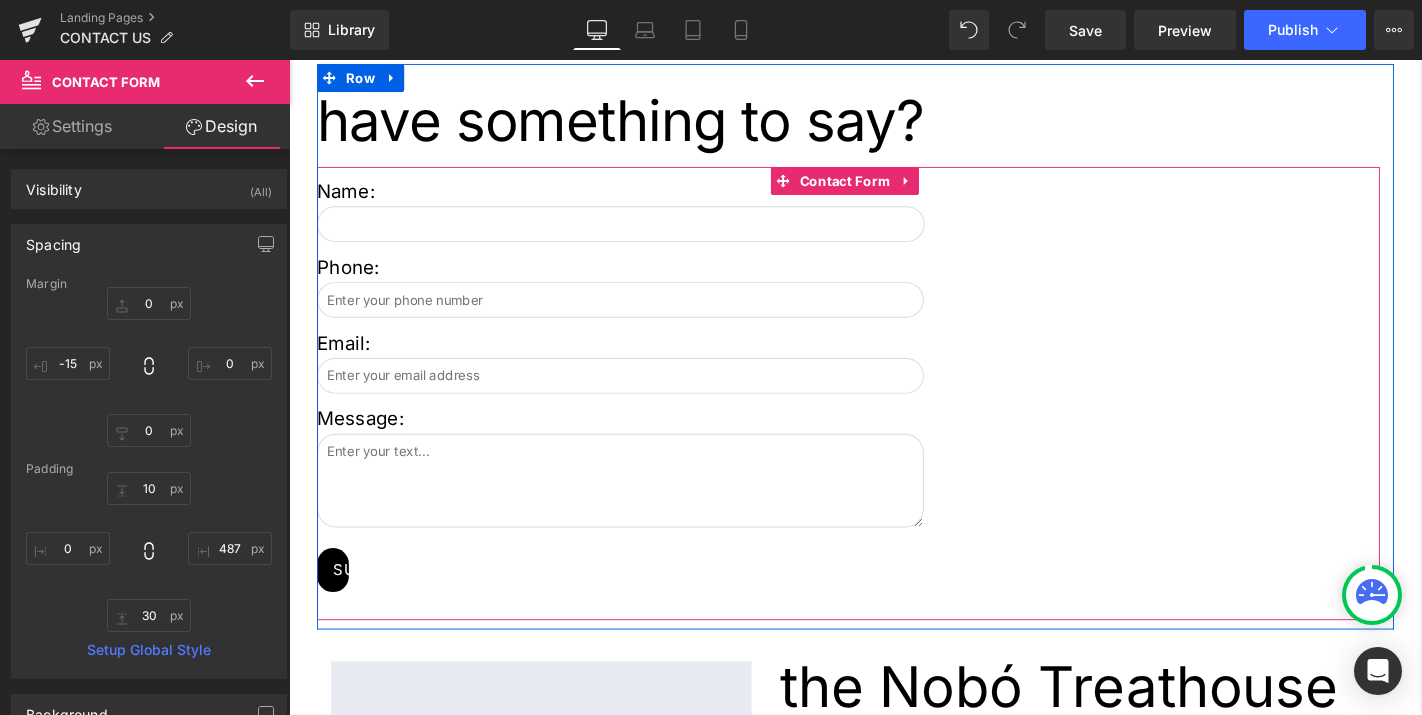 type on "0" 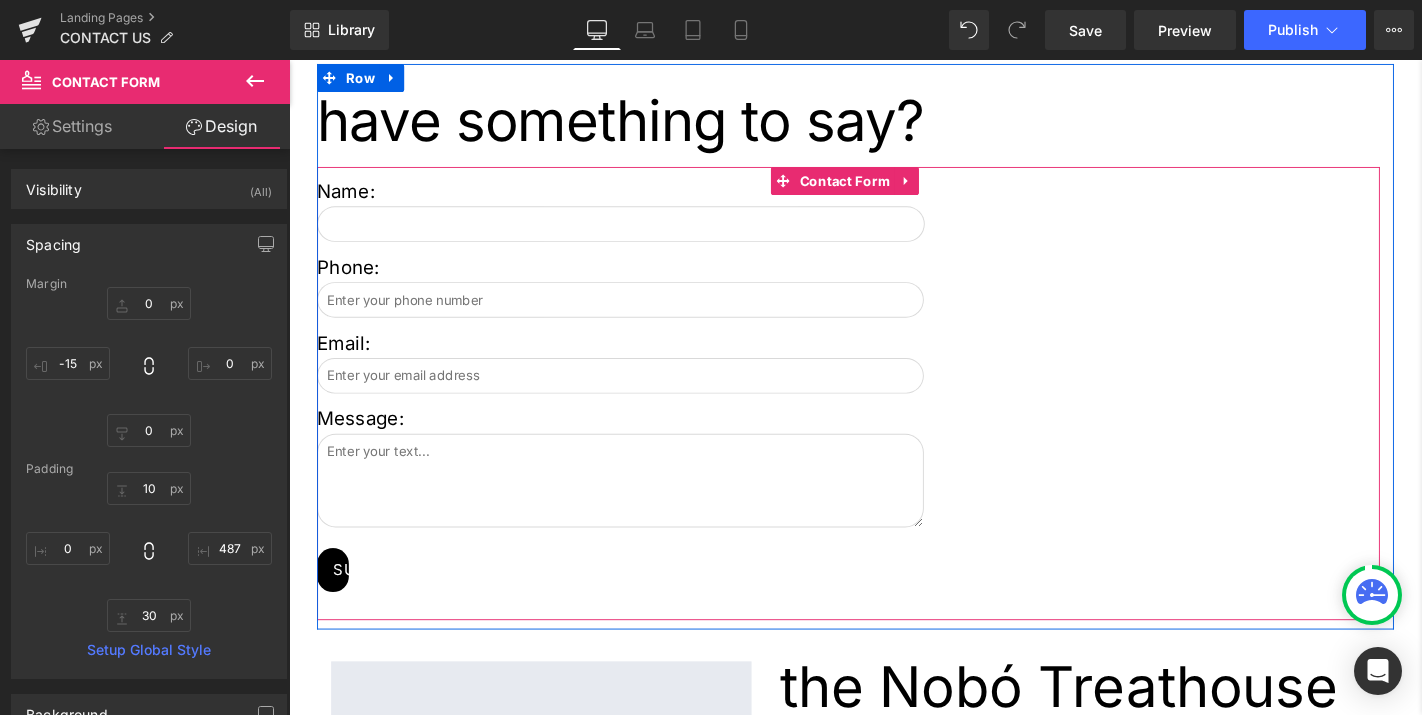 type on "0" 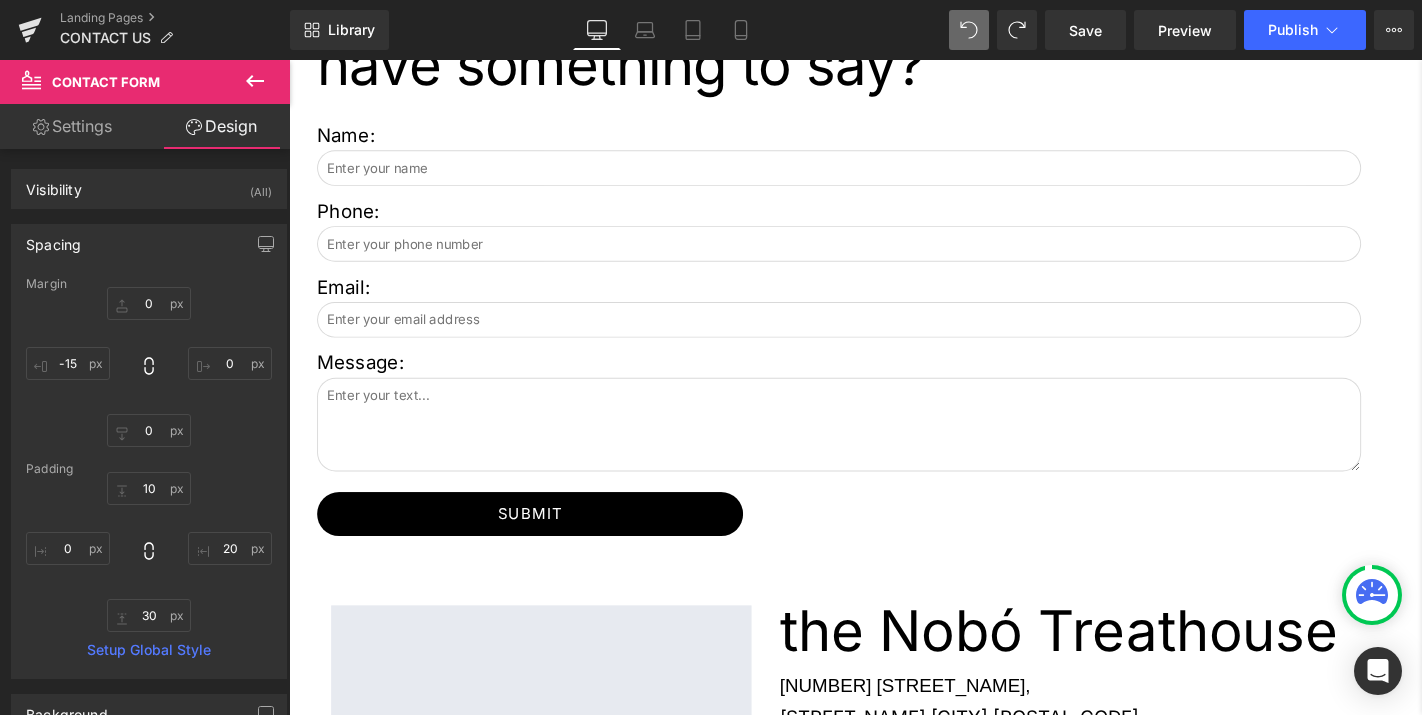 scroll, scrollTop: 630, scrollLeft: 0, axis: vertical 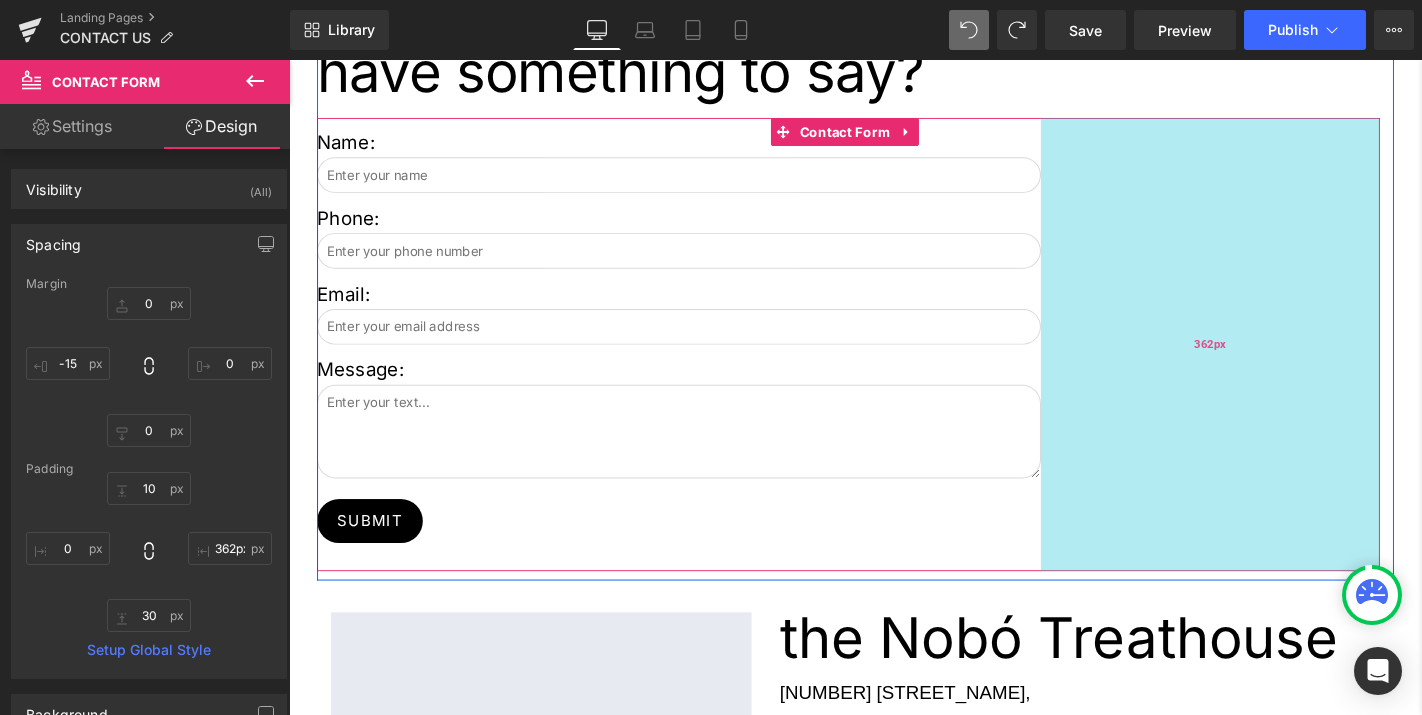 type on "364px" 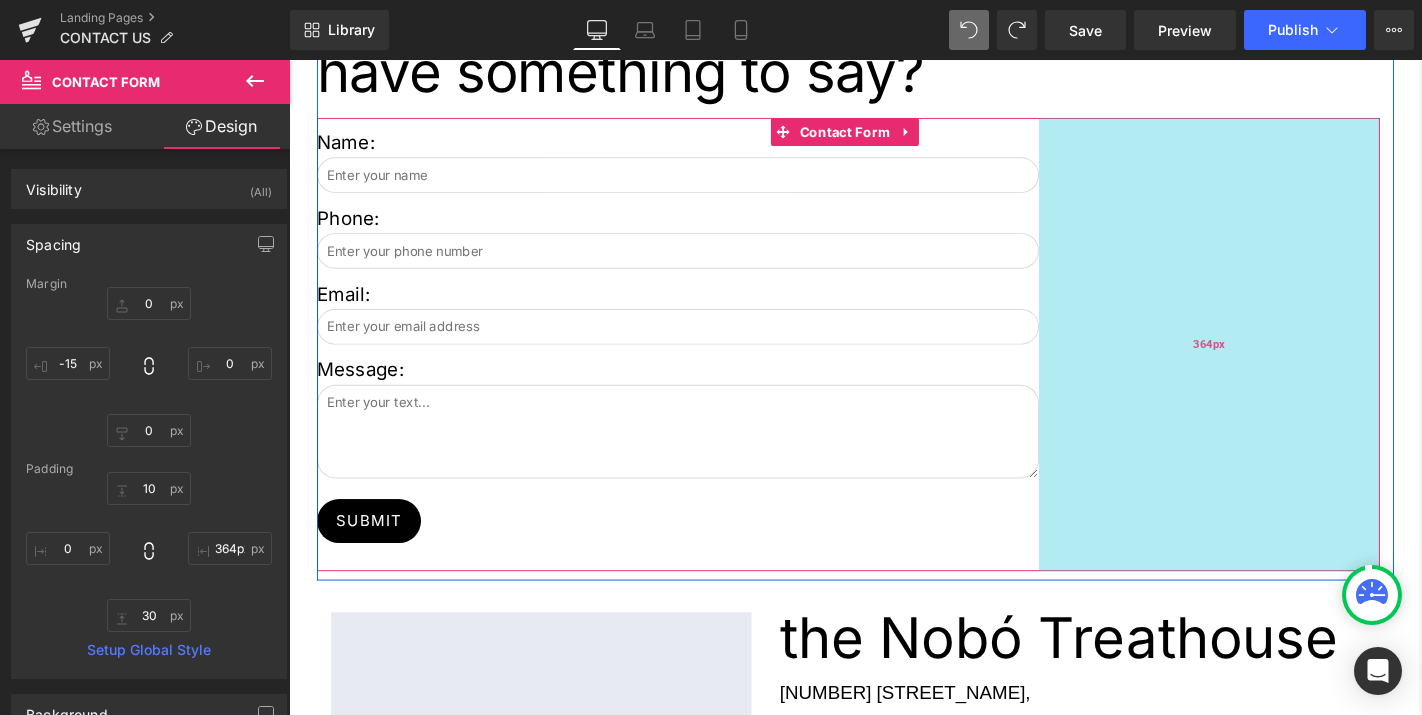 drag, startPoint x: 1441, startPoint y: 232, endPoint x: 1097, endPoint y: 323, distance: 355.83282 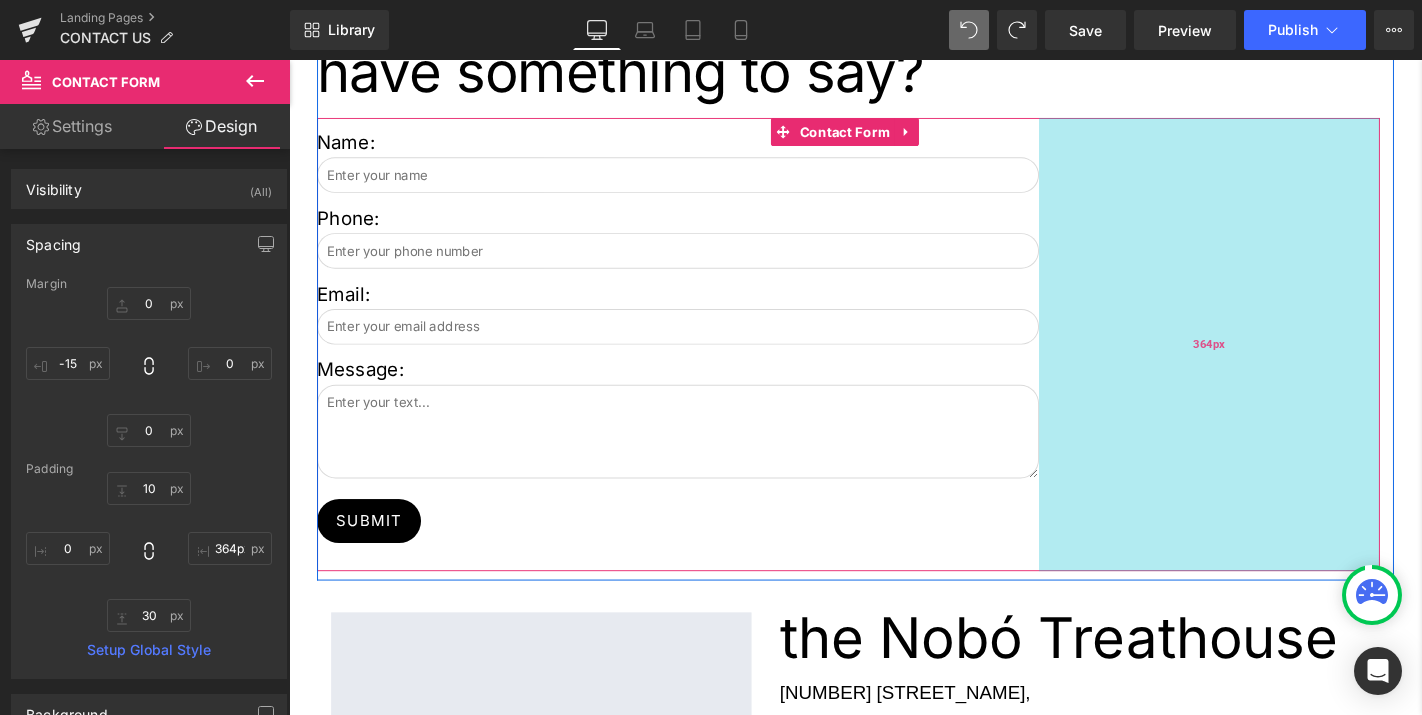 click on "364px" at bounding box center [1272, 364] 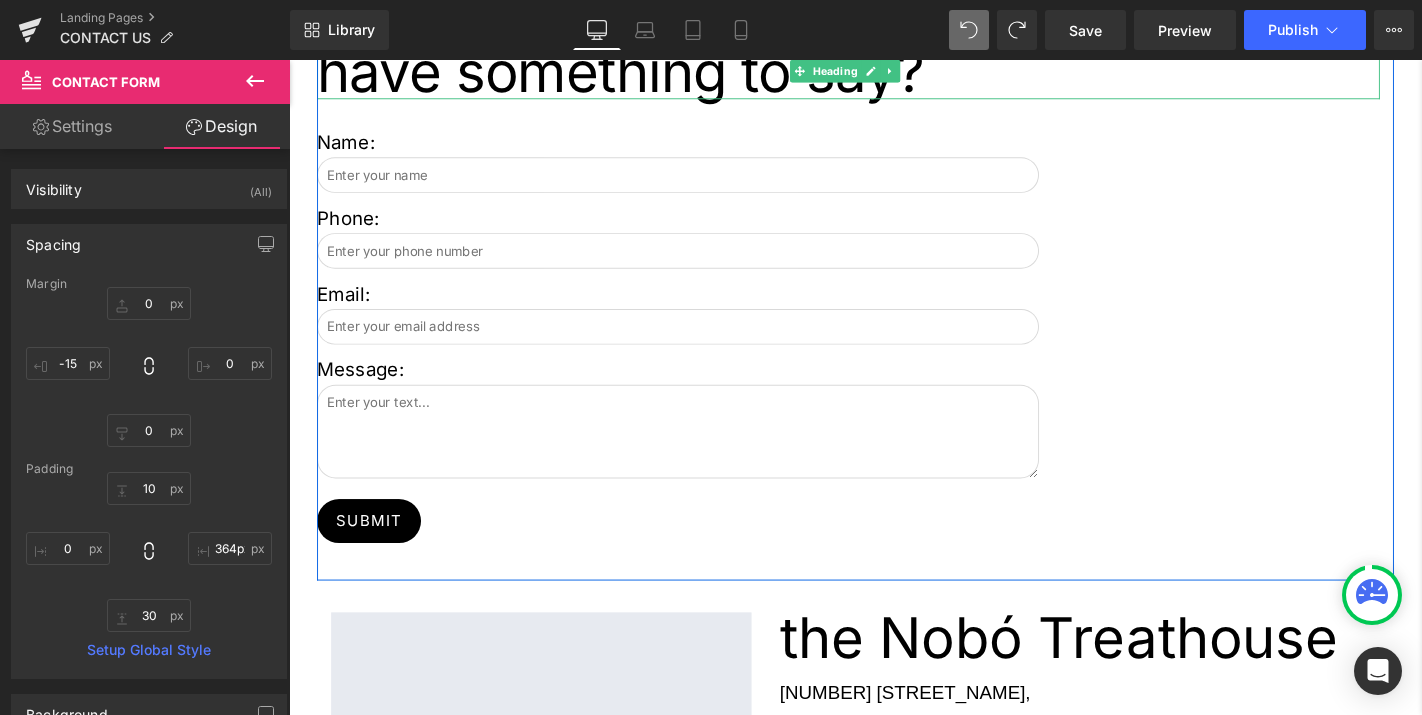 click on "have something to say?" at bounding box center [886, 72] 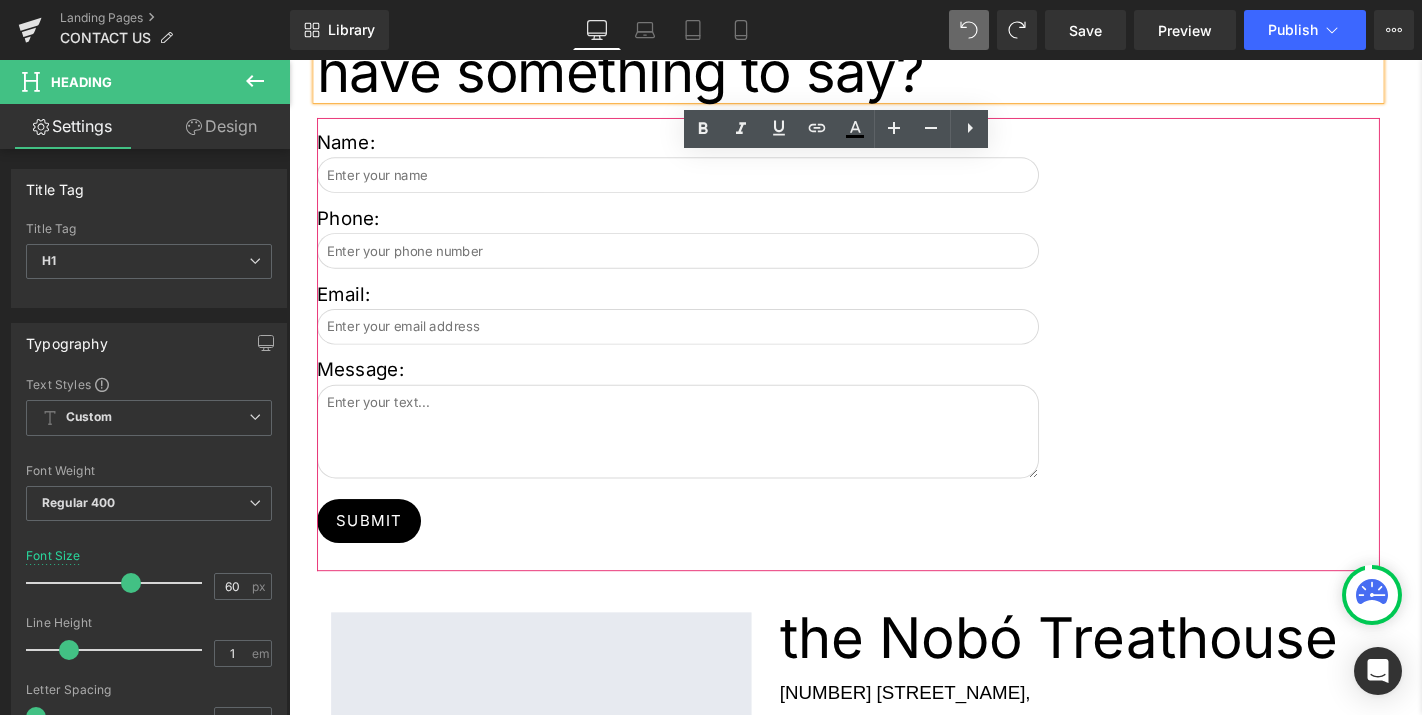 click 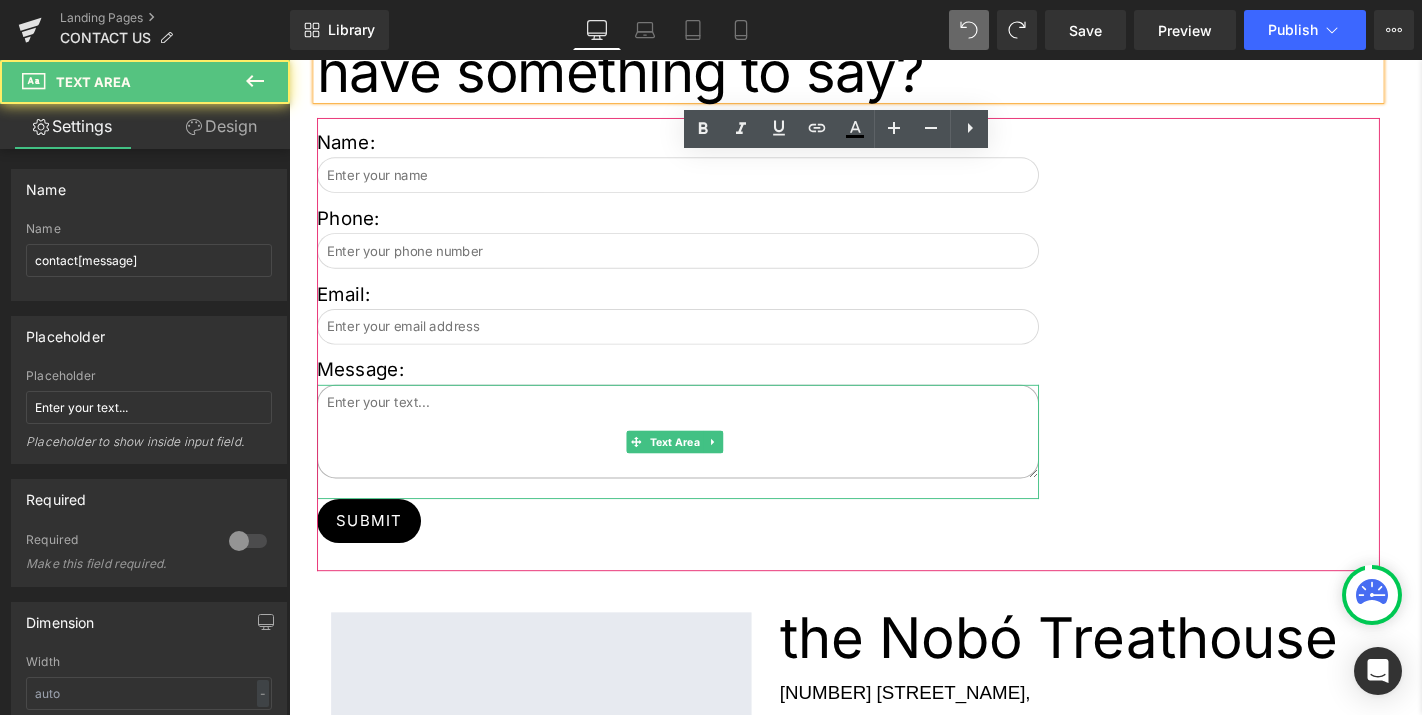 click at bounding box center (704, 457) 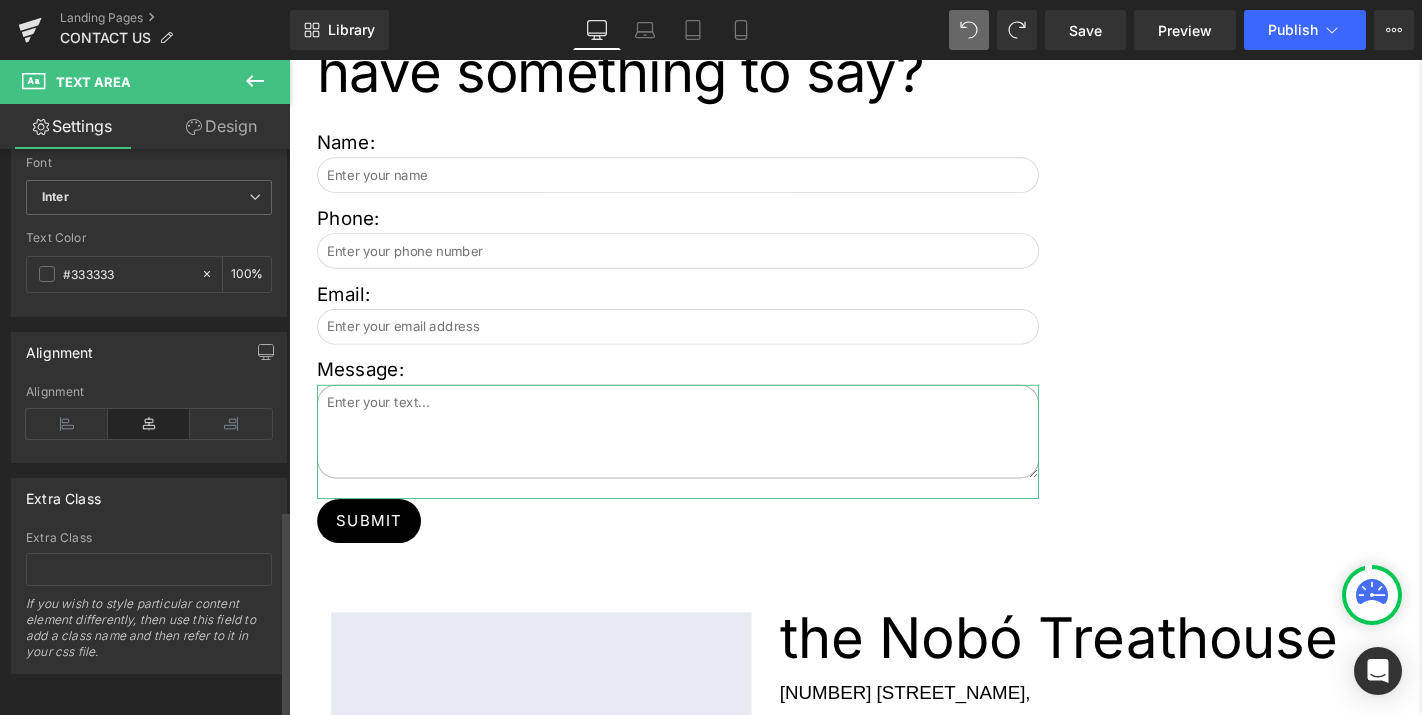 scroll, scrollTop: 978, scrollLeft: 0, axis: vertical 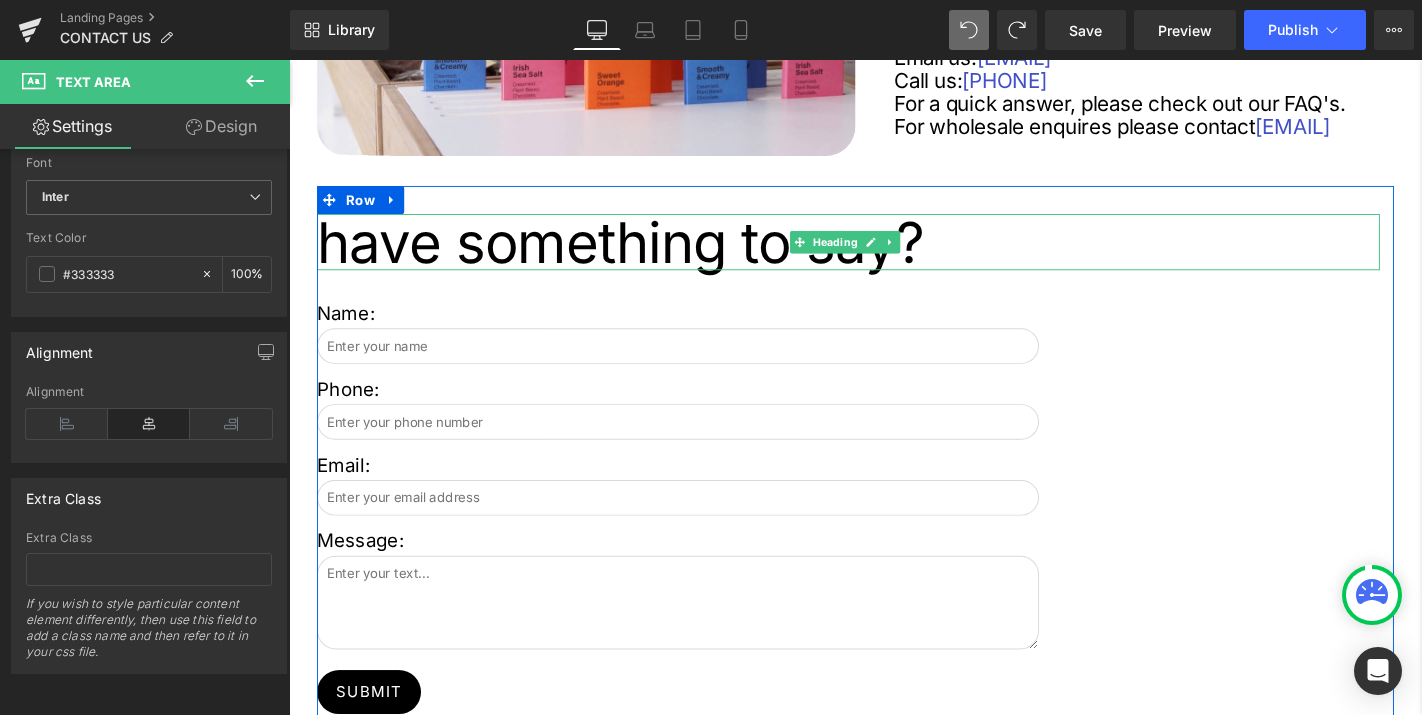 click on "have something to say?" at bounding box center (886, 255) 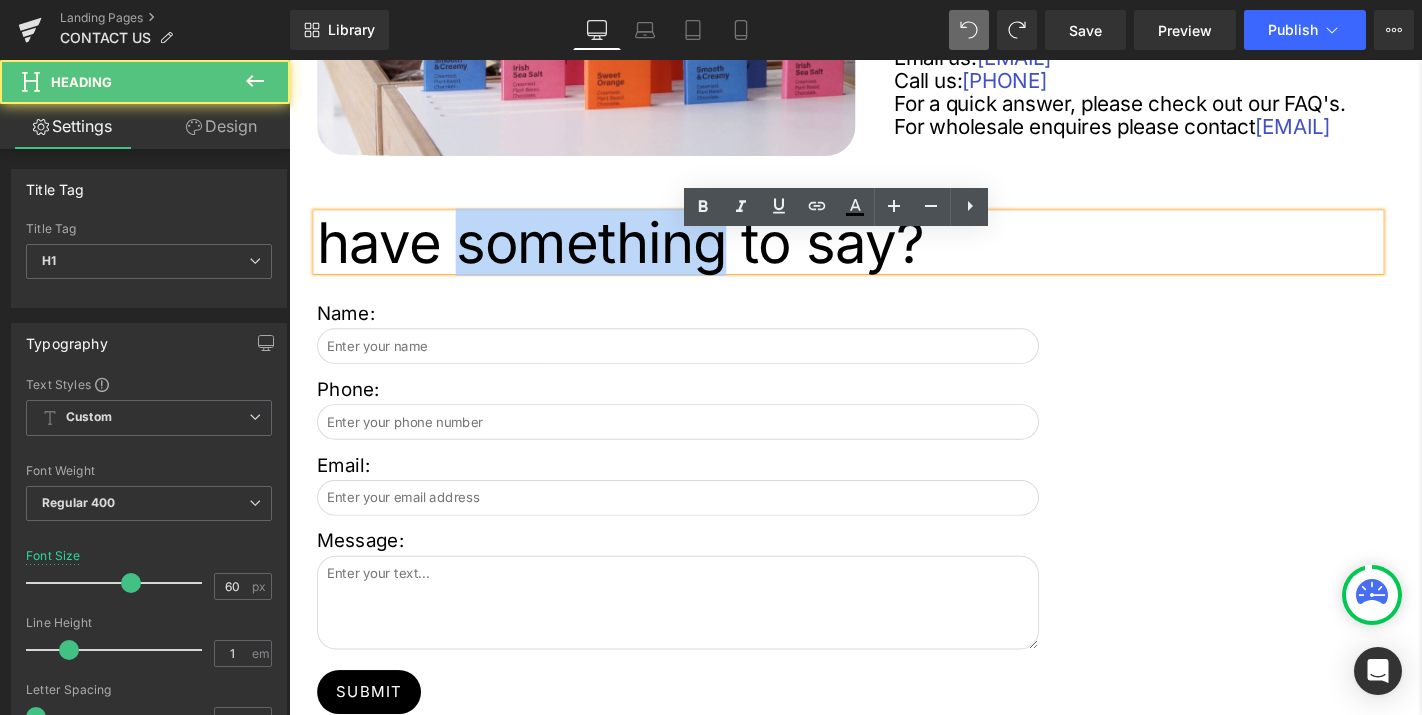 click on "have something to say?" at bounding box center (886, 255) 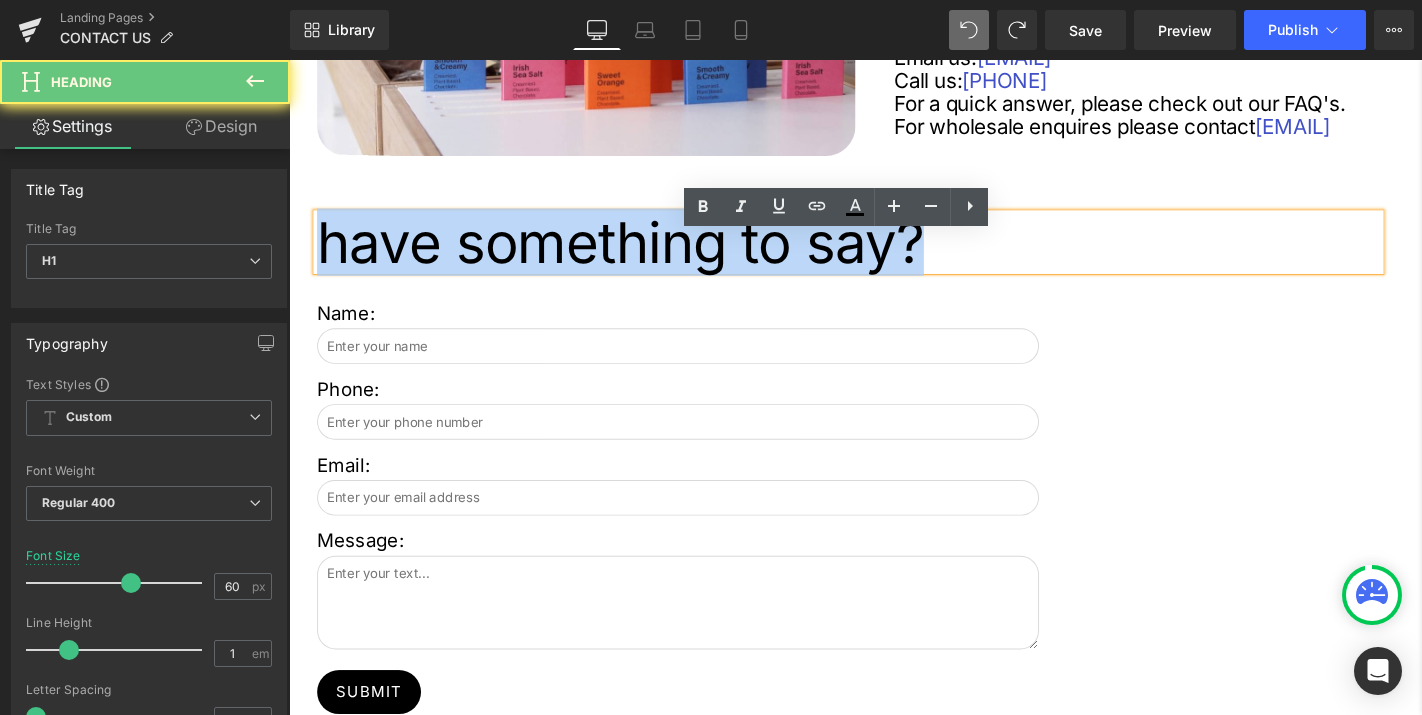 click on "have something to say?" at bounding box center [886, 255] 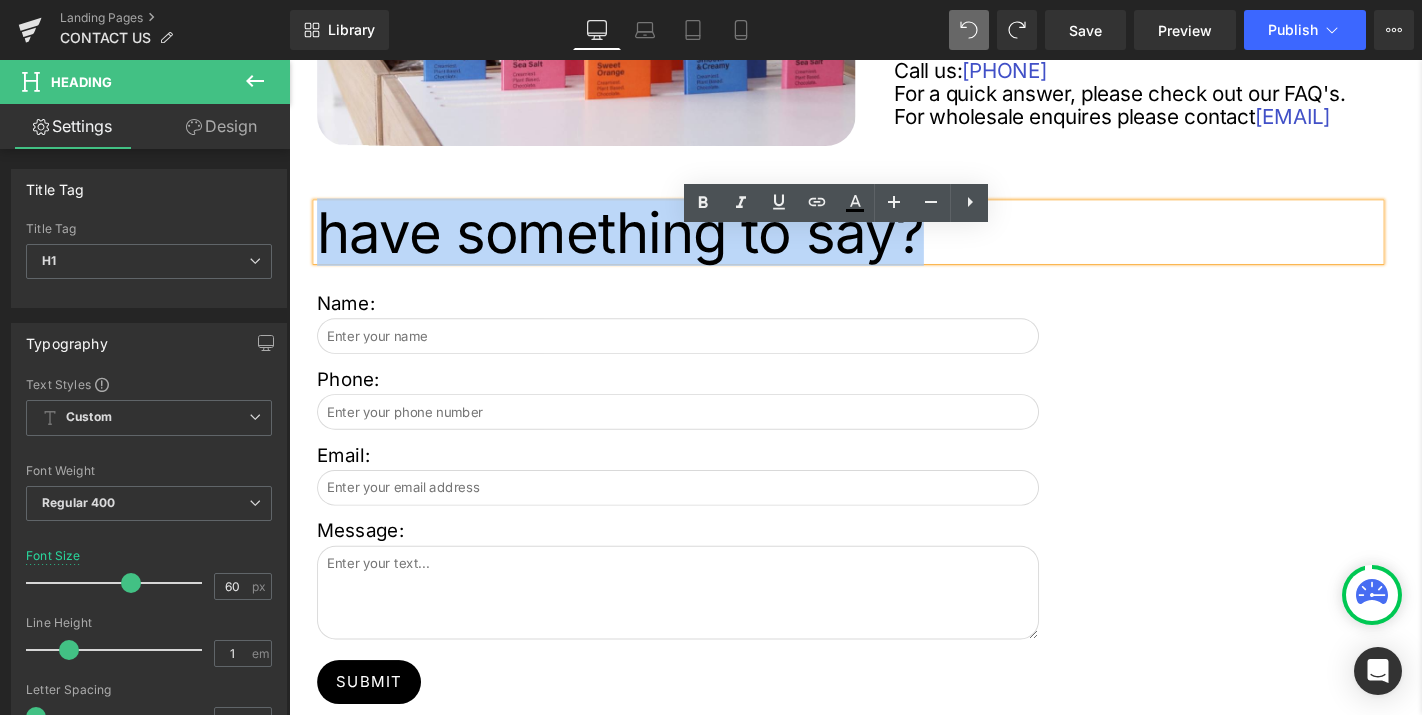 scroll, scrollTop: 459, scrollLeft: 0, axis: vertical 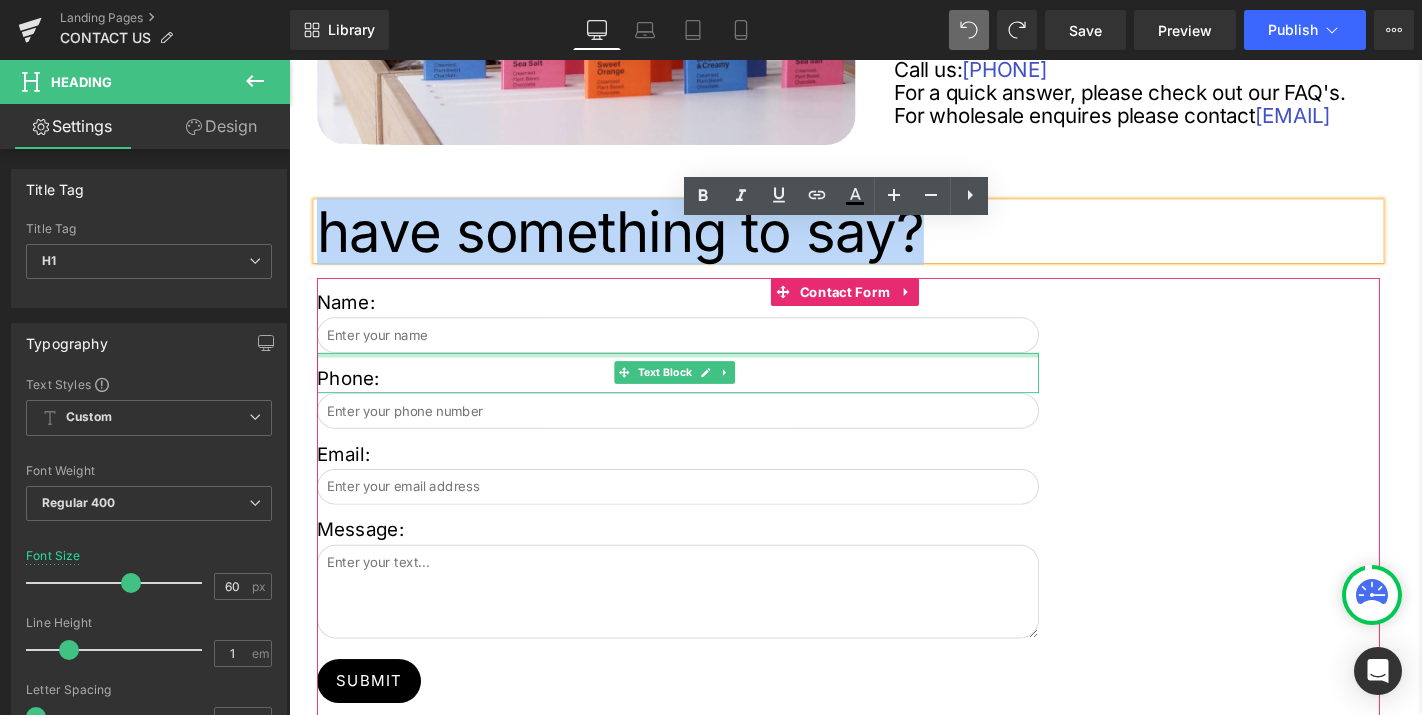type 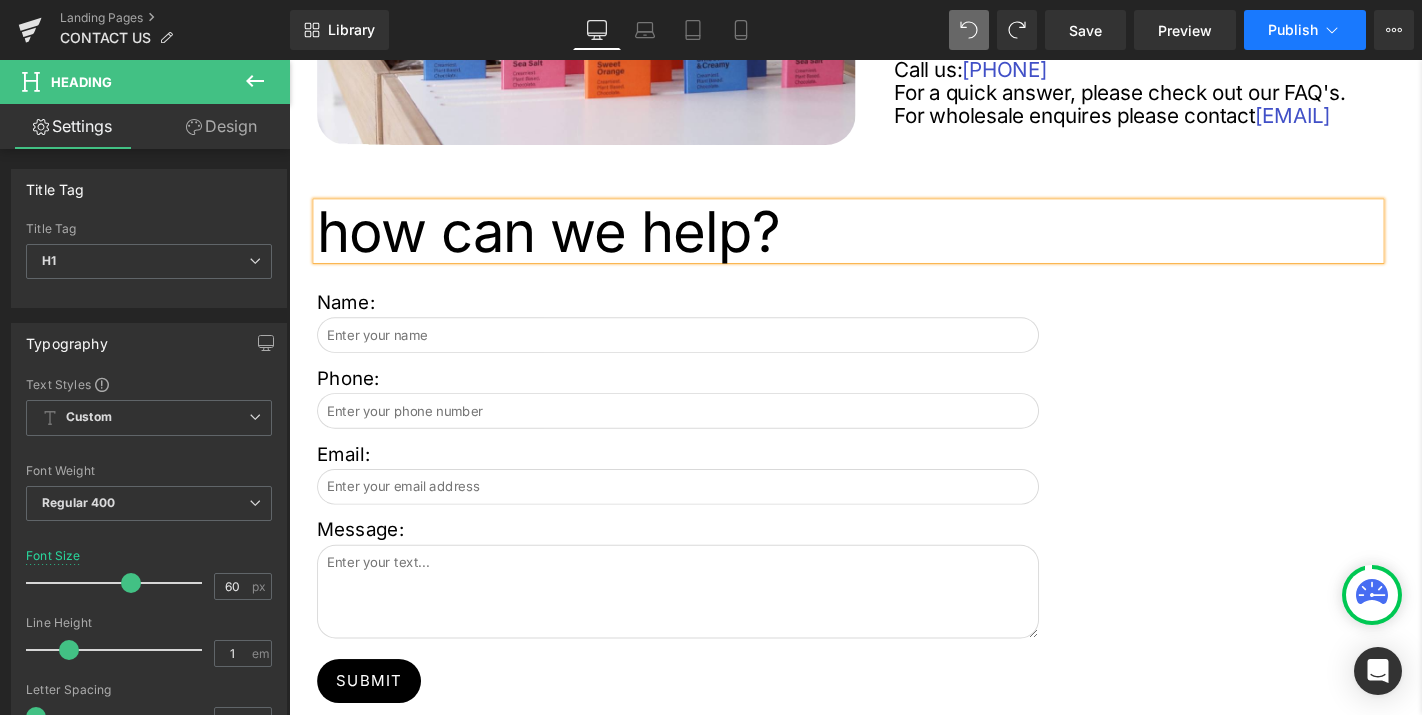 click on "Publish" at bounding box center (1293, 30) 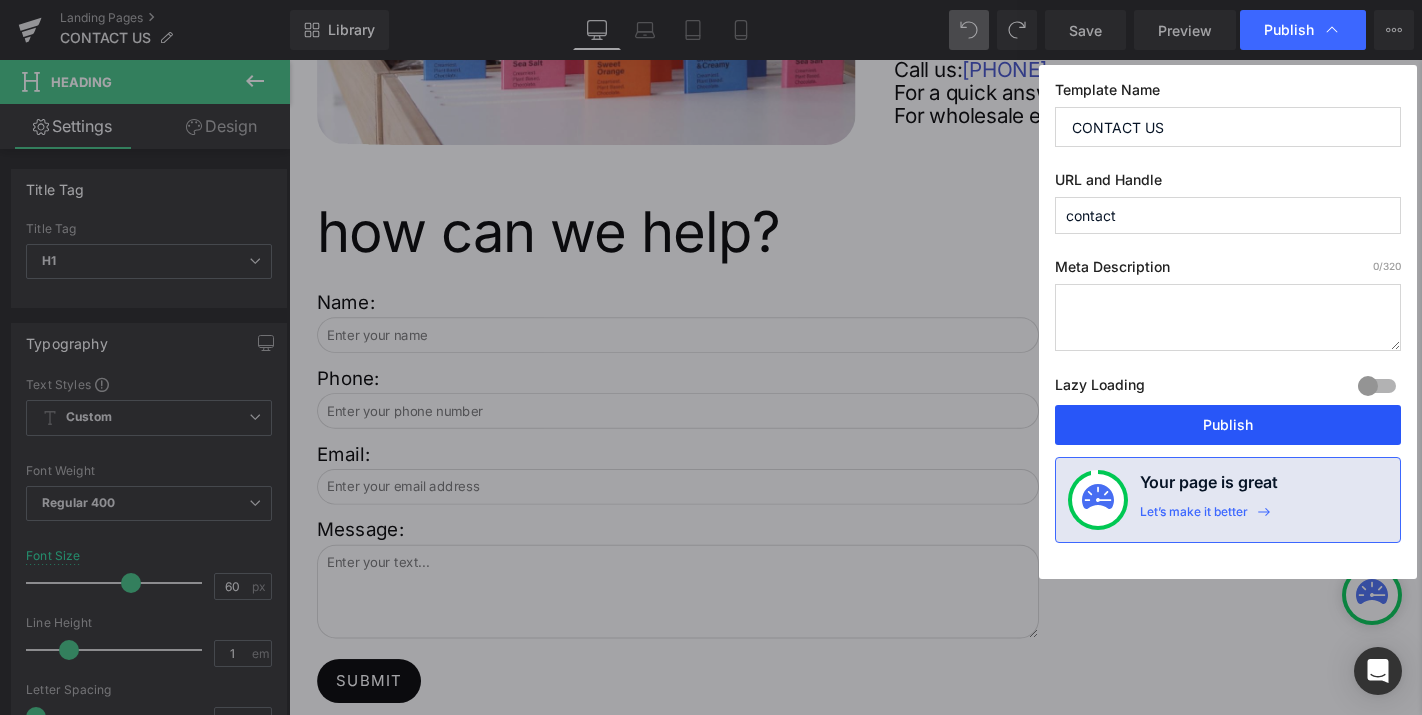 click on "Publish" at bounding box center (1228, 425) 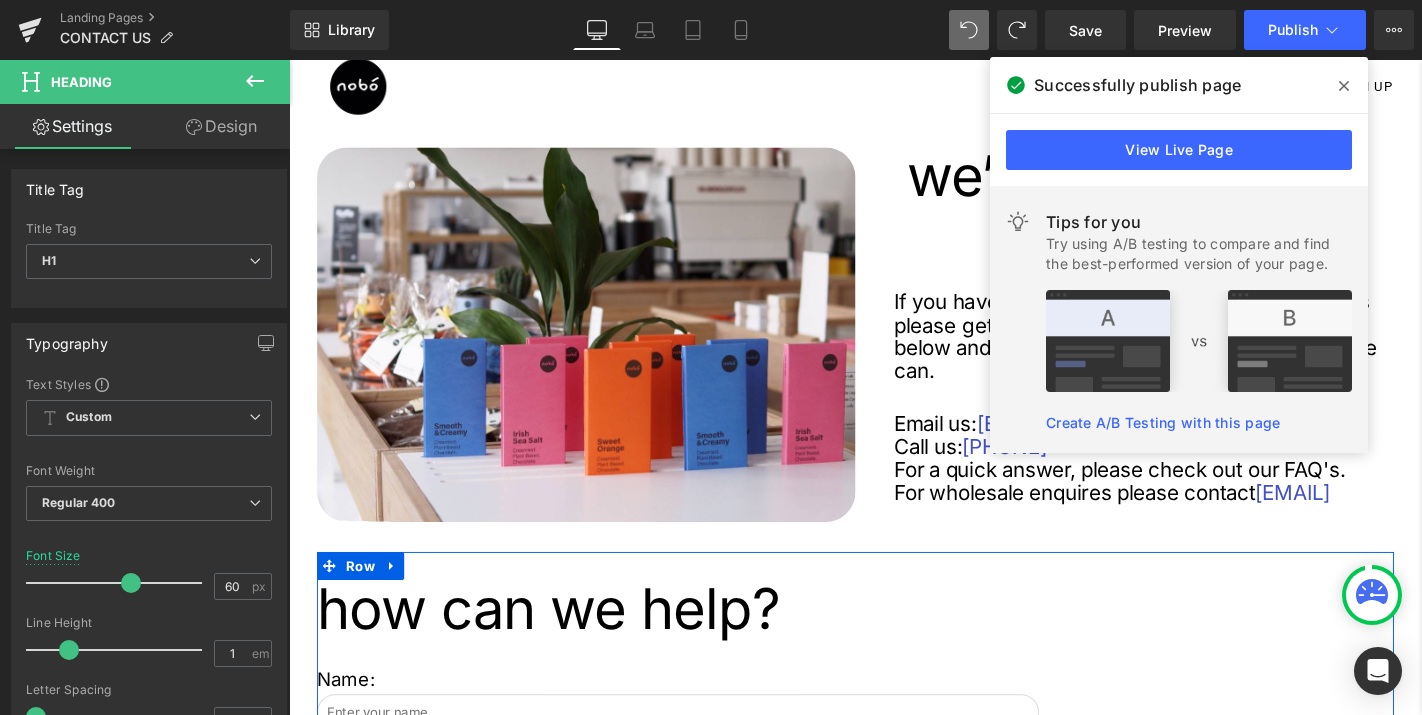 scroll, scrollTop: 0, scrollLeft: 0, axis: both 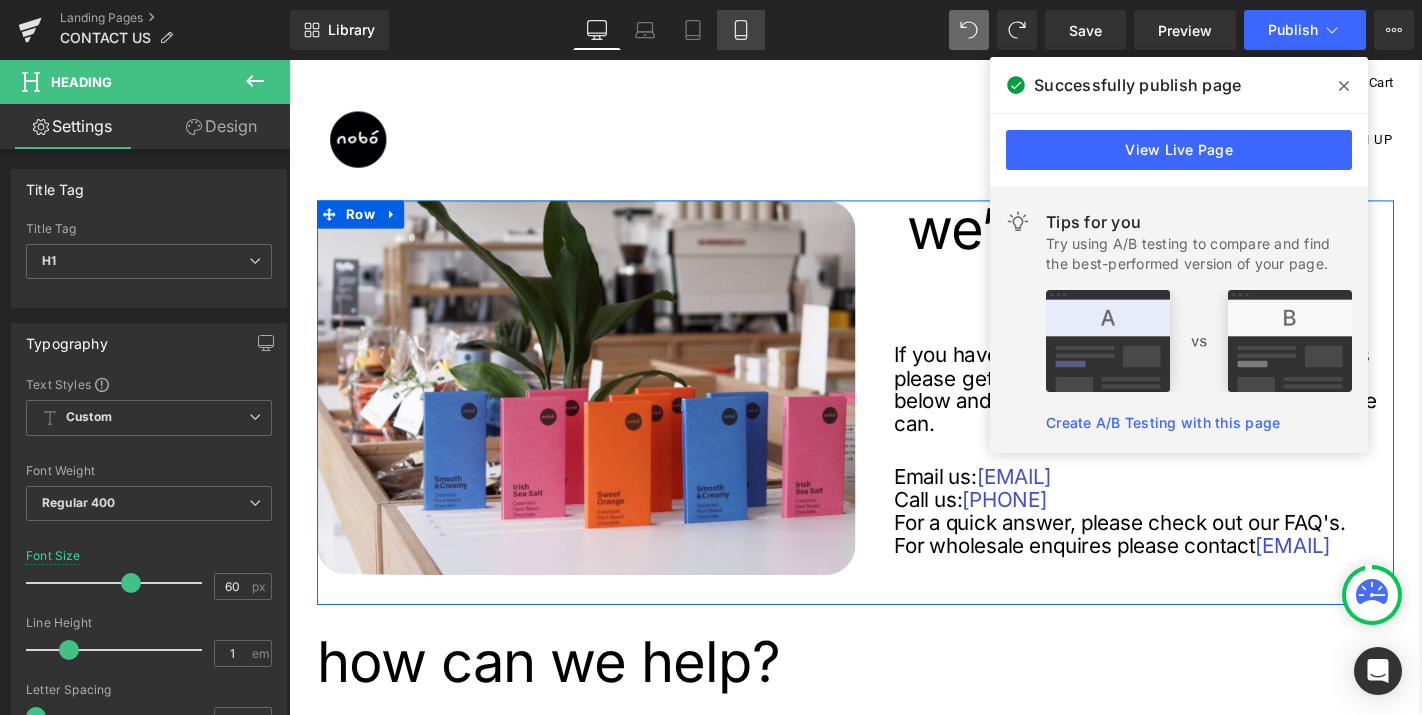 click 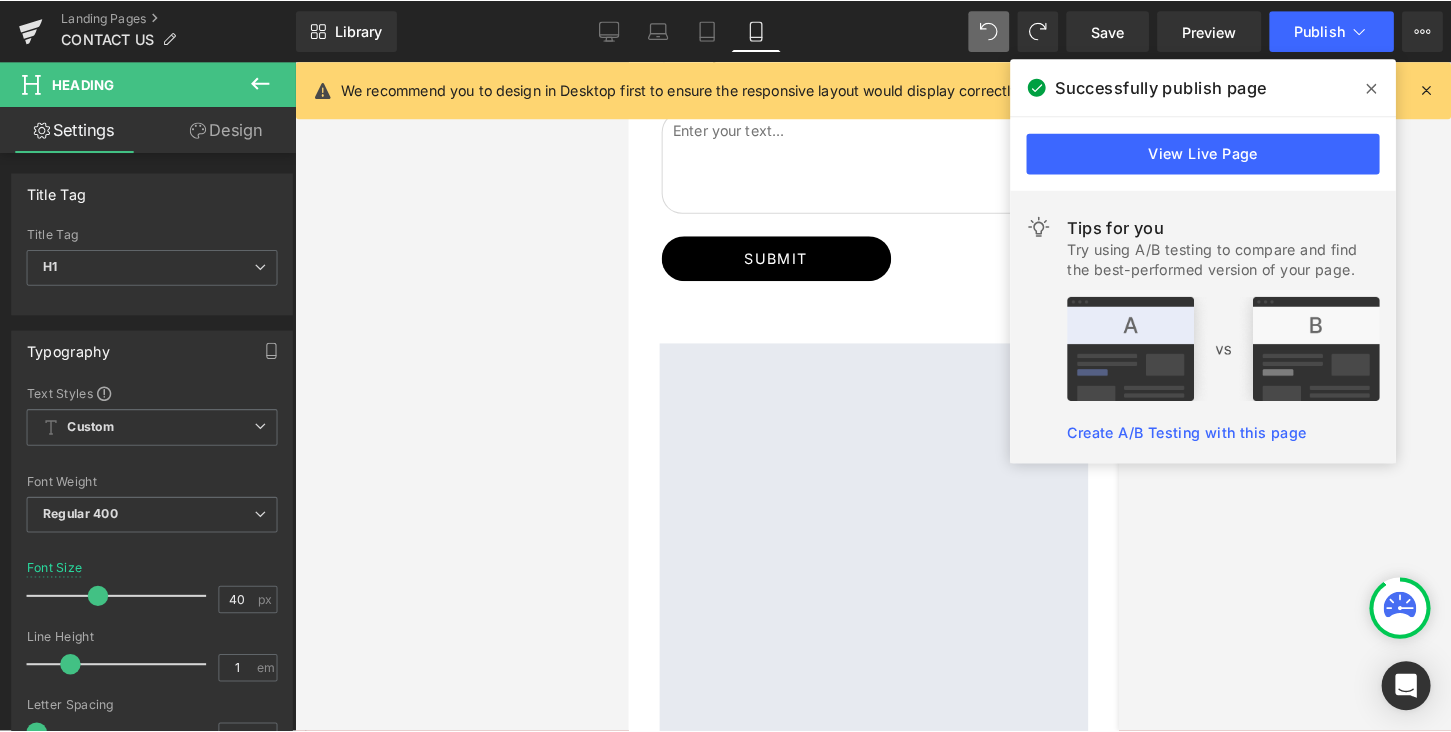 scroll, scrollTop: 752, scrollLeft: 0, axis: vertical 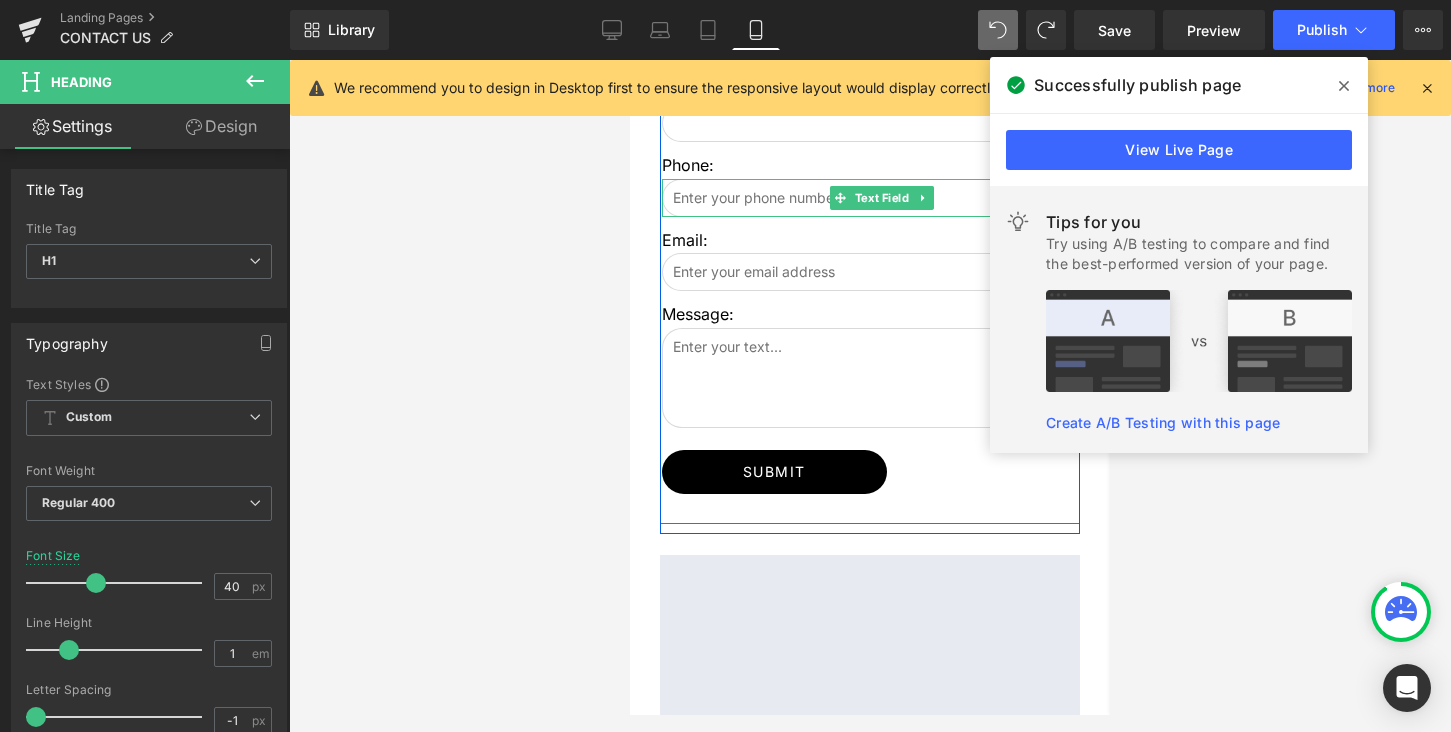 click 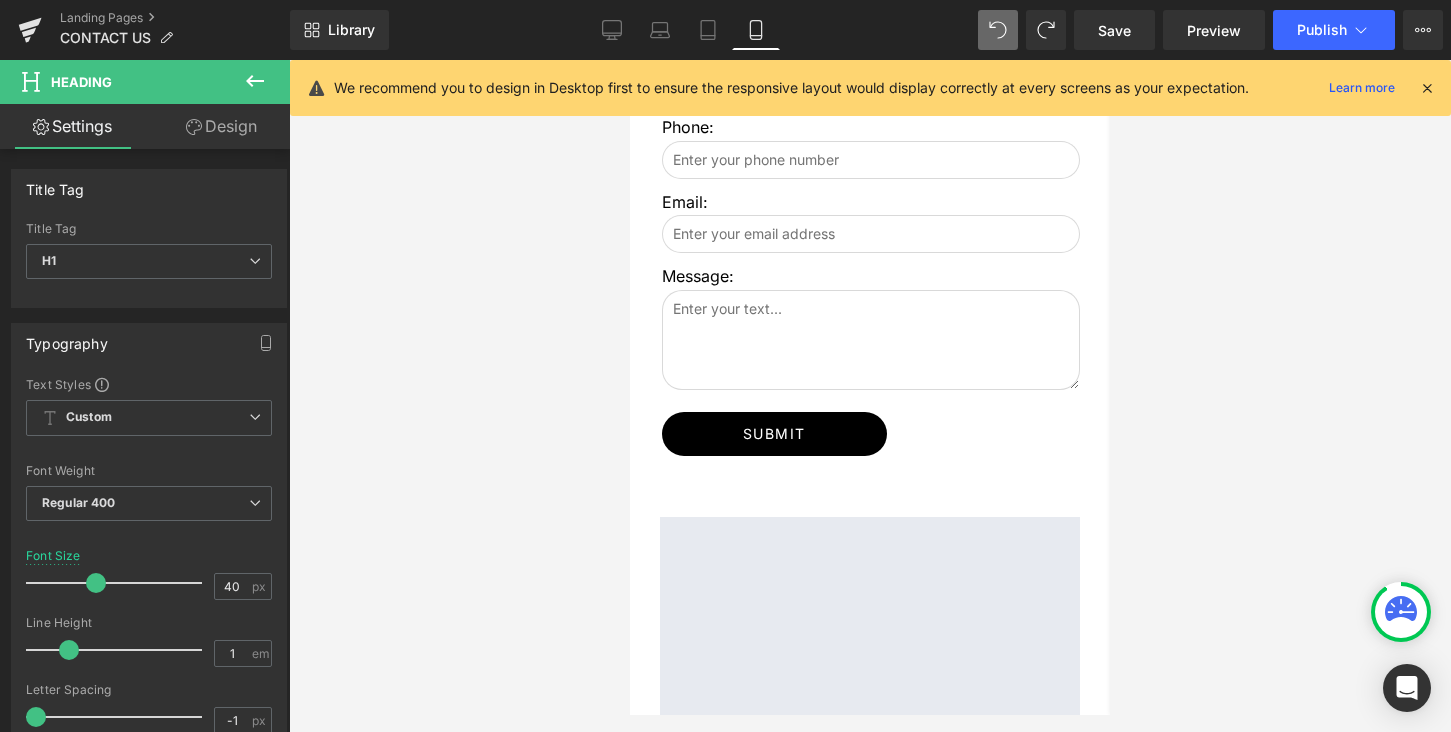 scroll, scrollTop: 837, scrollLeft: 0, axis: vertical 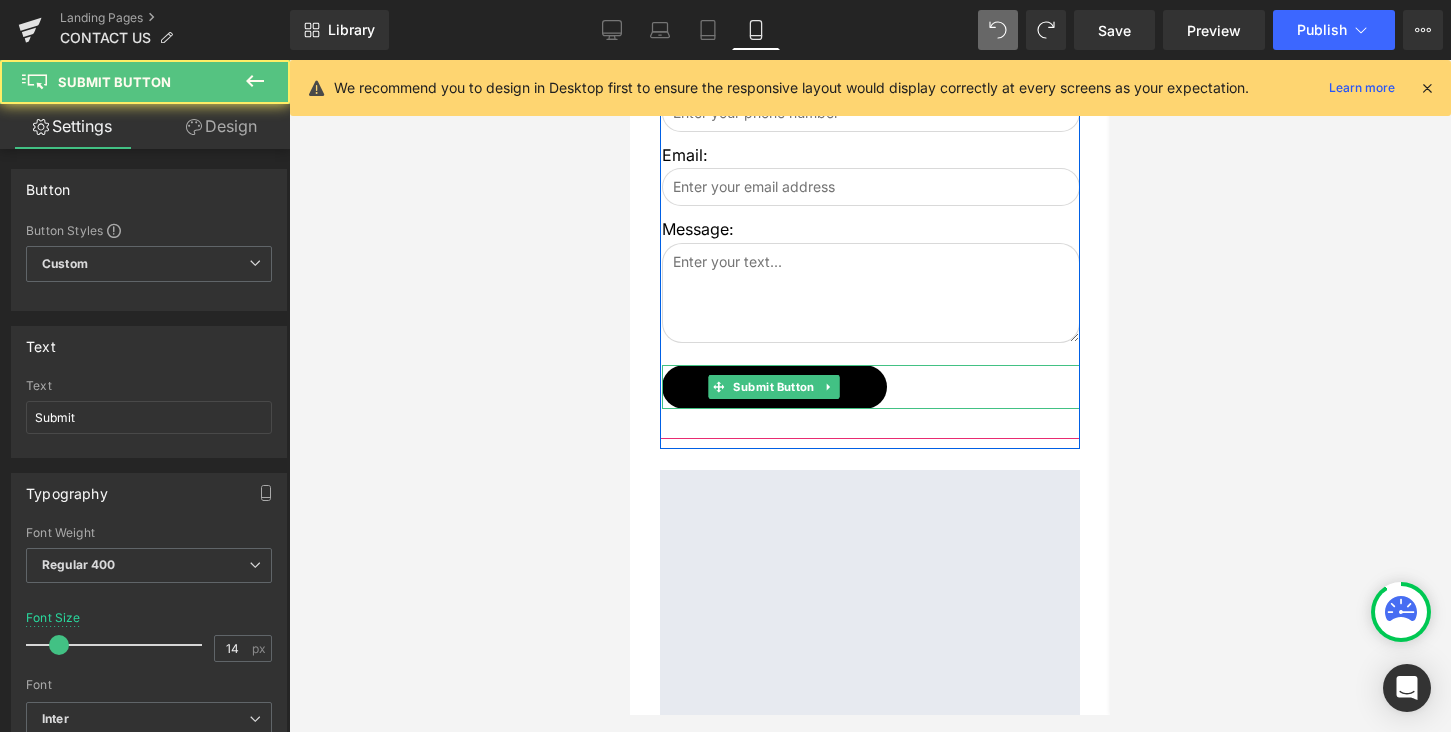 click on "Submit" at bounding box center (871, 387) 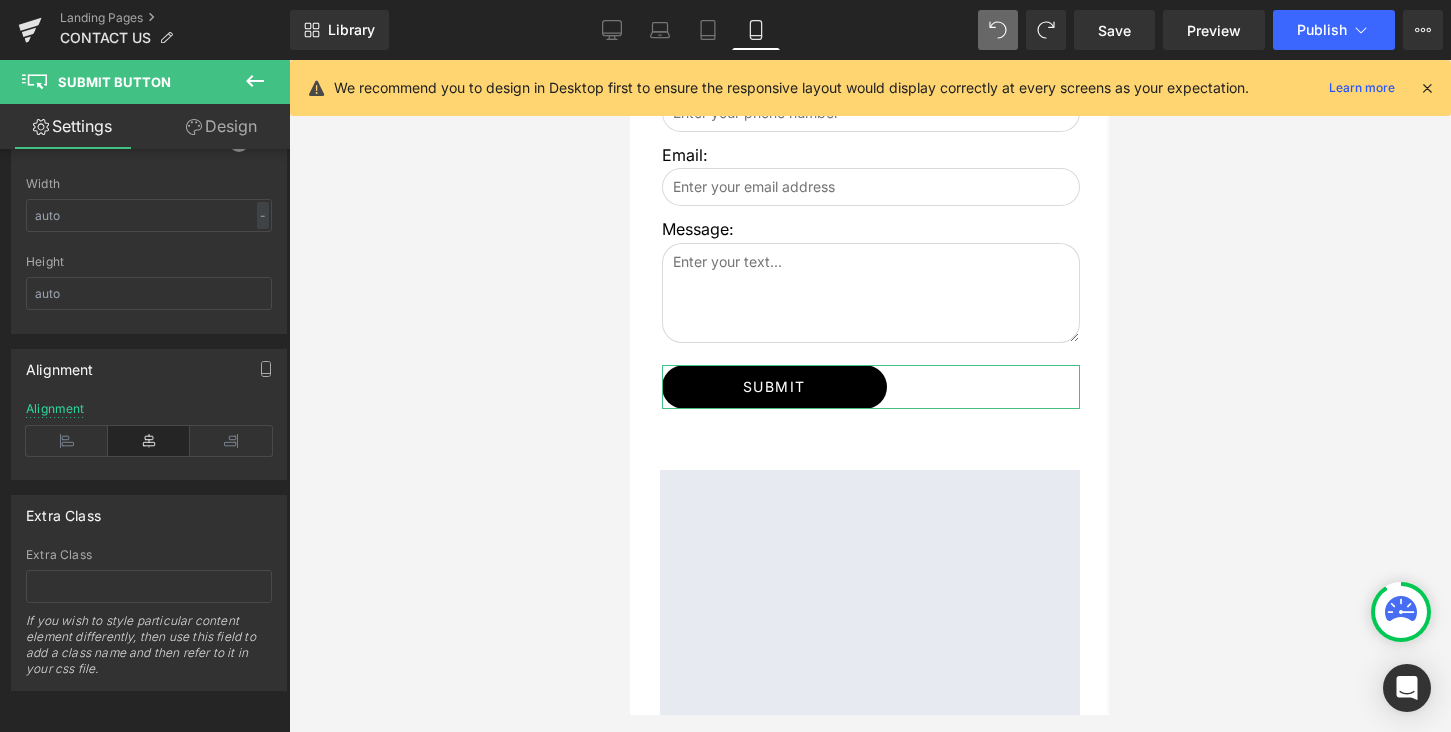scroll, scrollTop: 986, scrollLeft: 0, axis: vertical 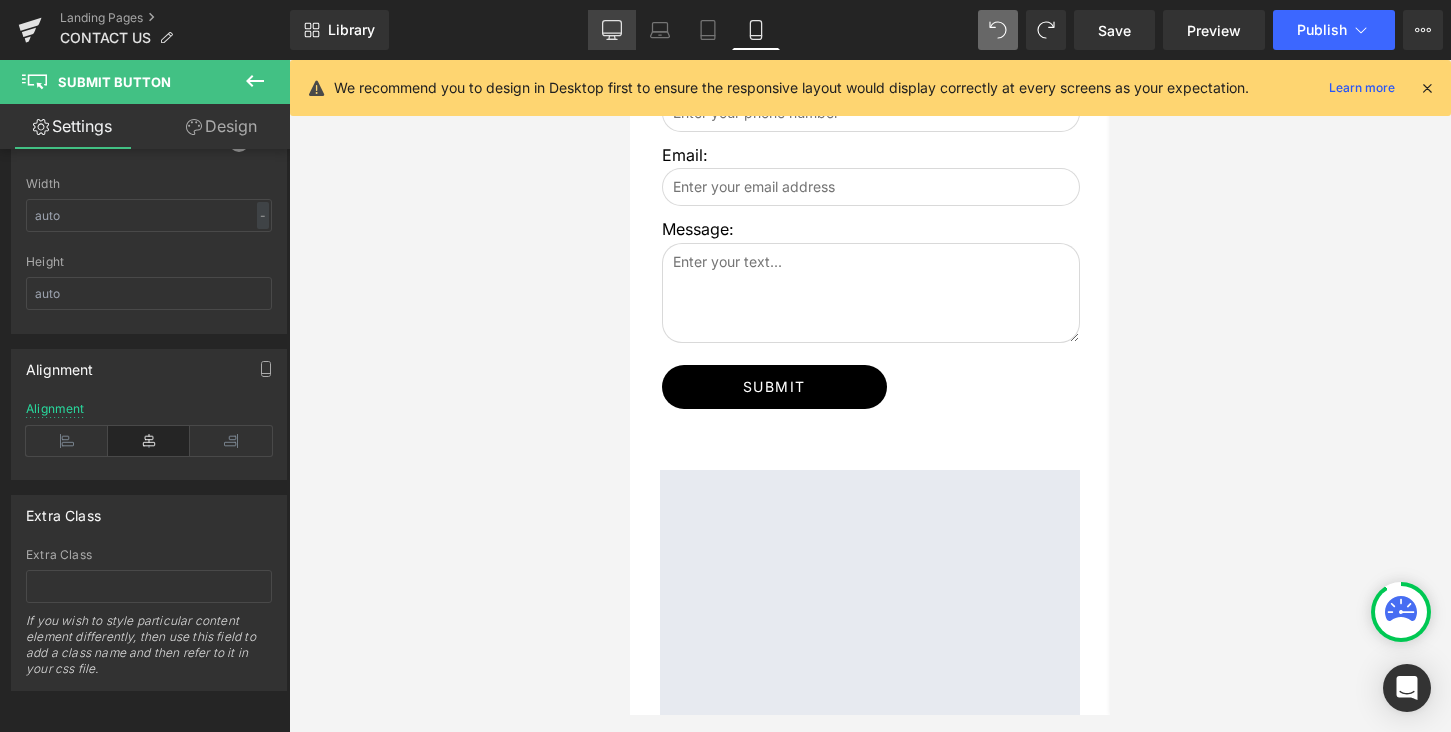 click 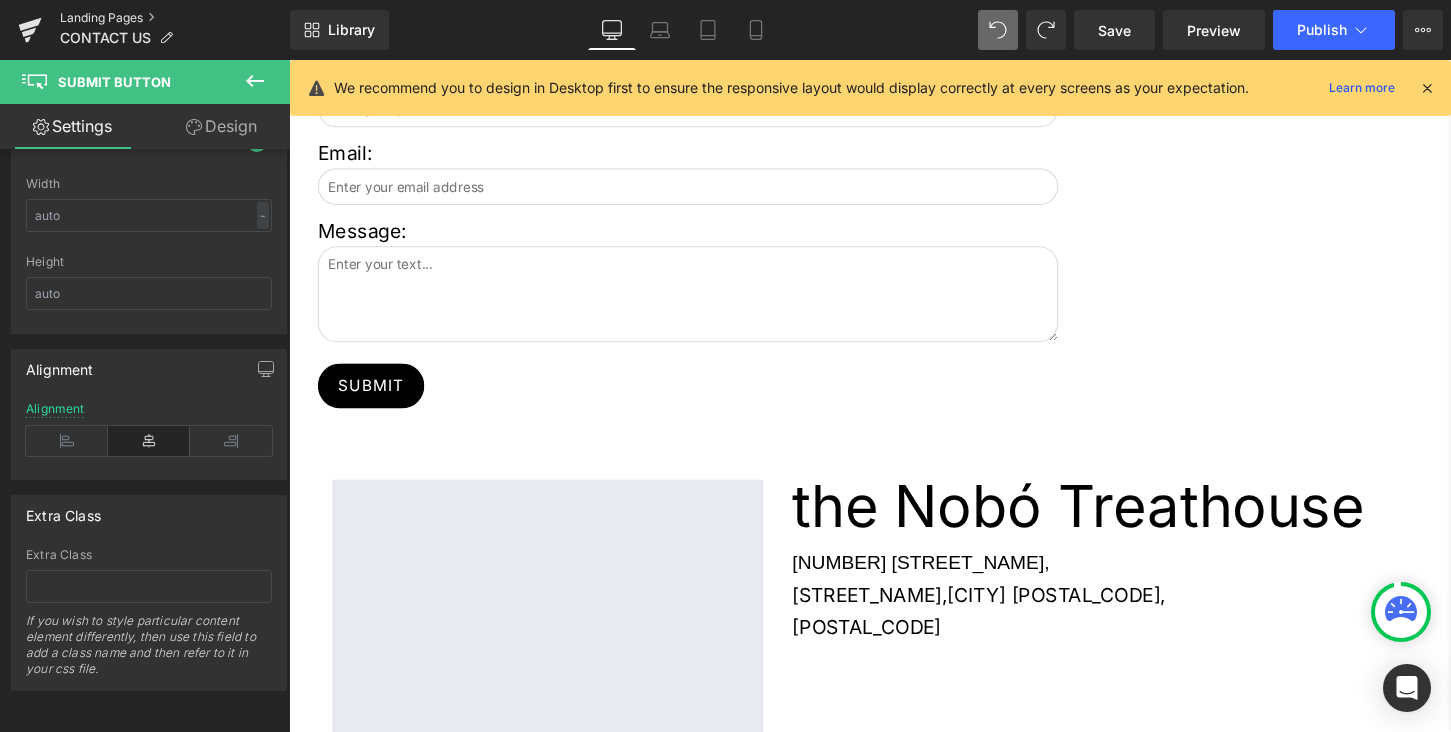 click on "Landing Pages" at bounding box center (175, 18) 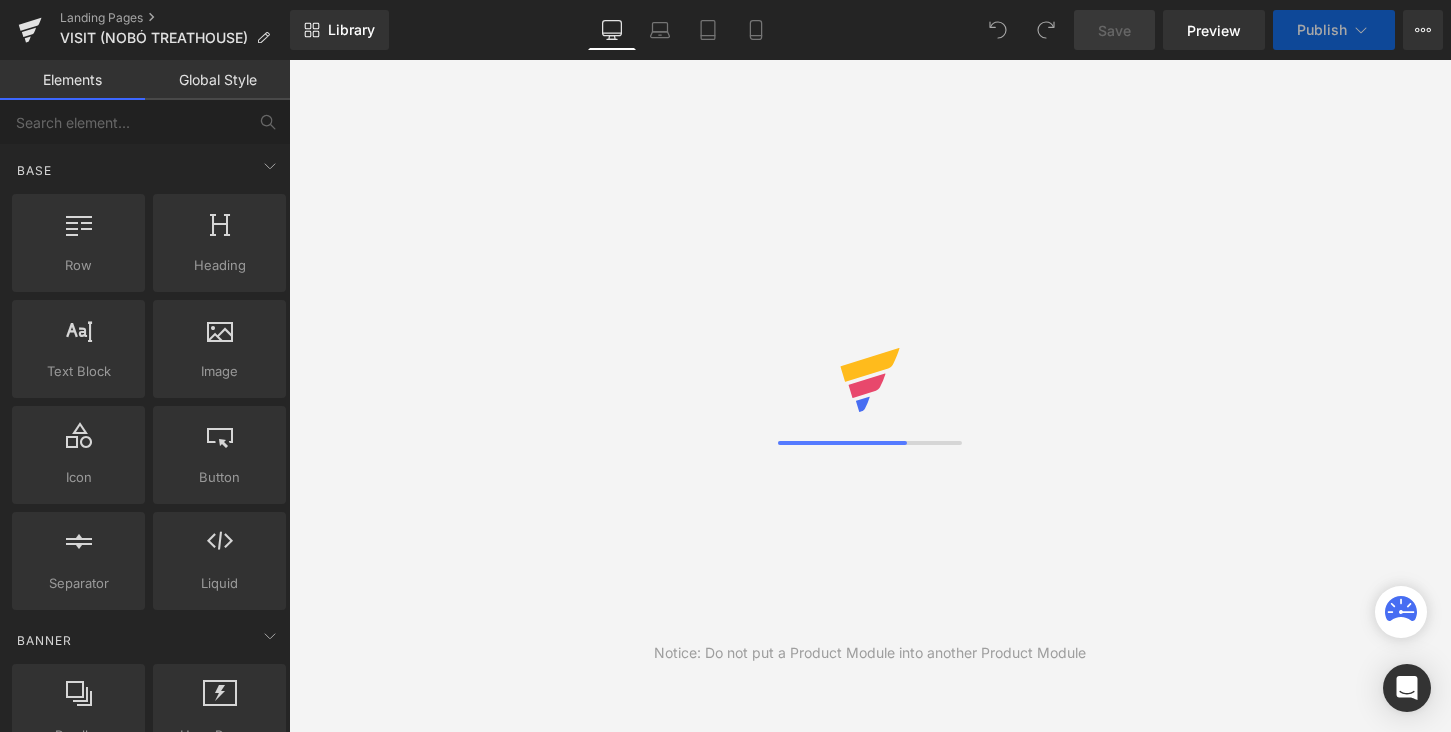 scroll, scrollTop: 0, scrollLeft: 0, axis: both 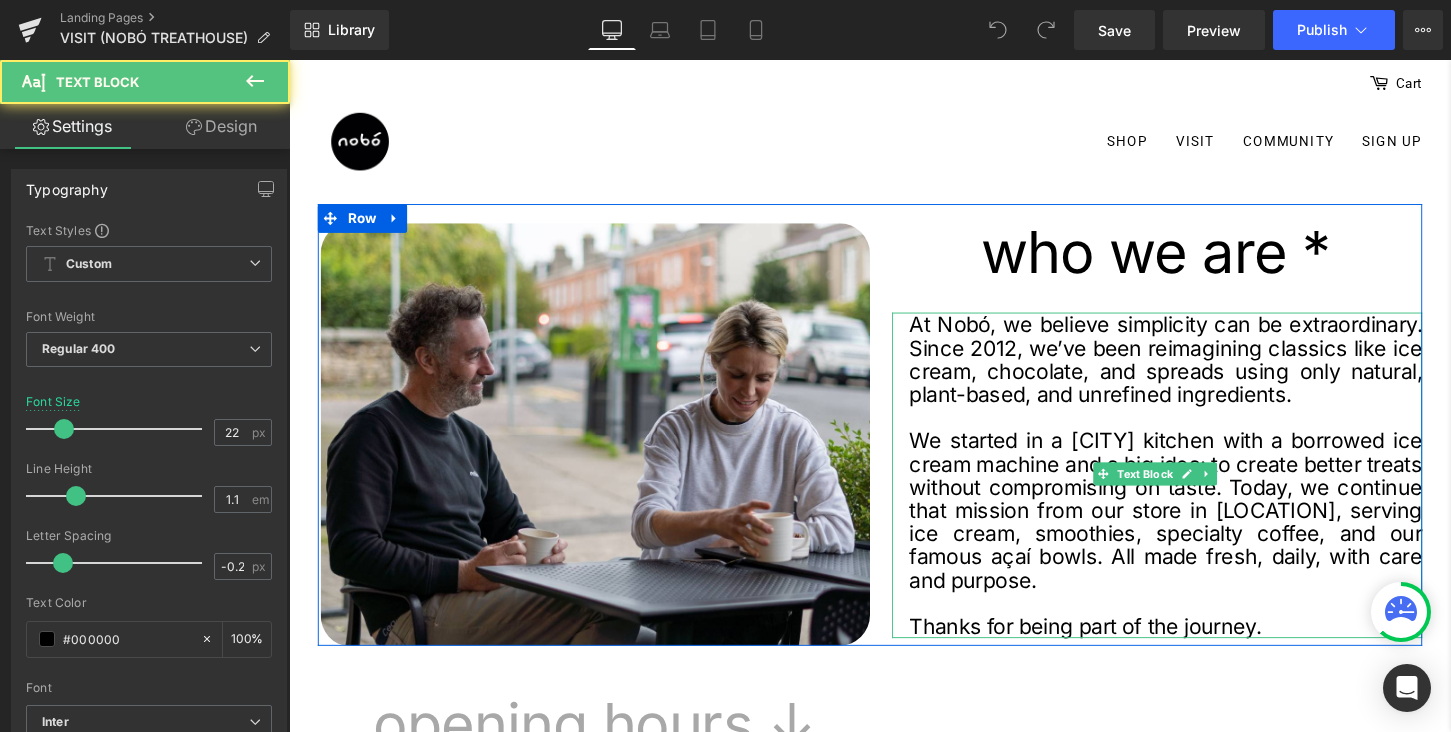 click on "At Nobó, we believe simplicity can be extraordinary. Since 2012, we’ve been reimagining classics like ice cream, chocolate, and spreads using only natural, plant-based, and unrefined ingredients." at bounding box center (1202, 371) 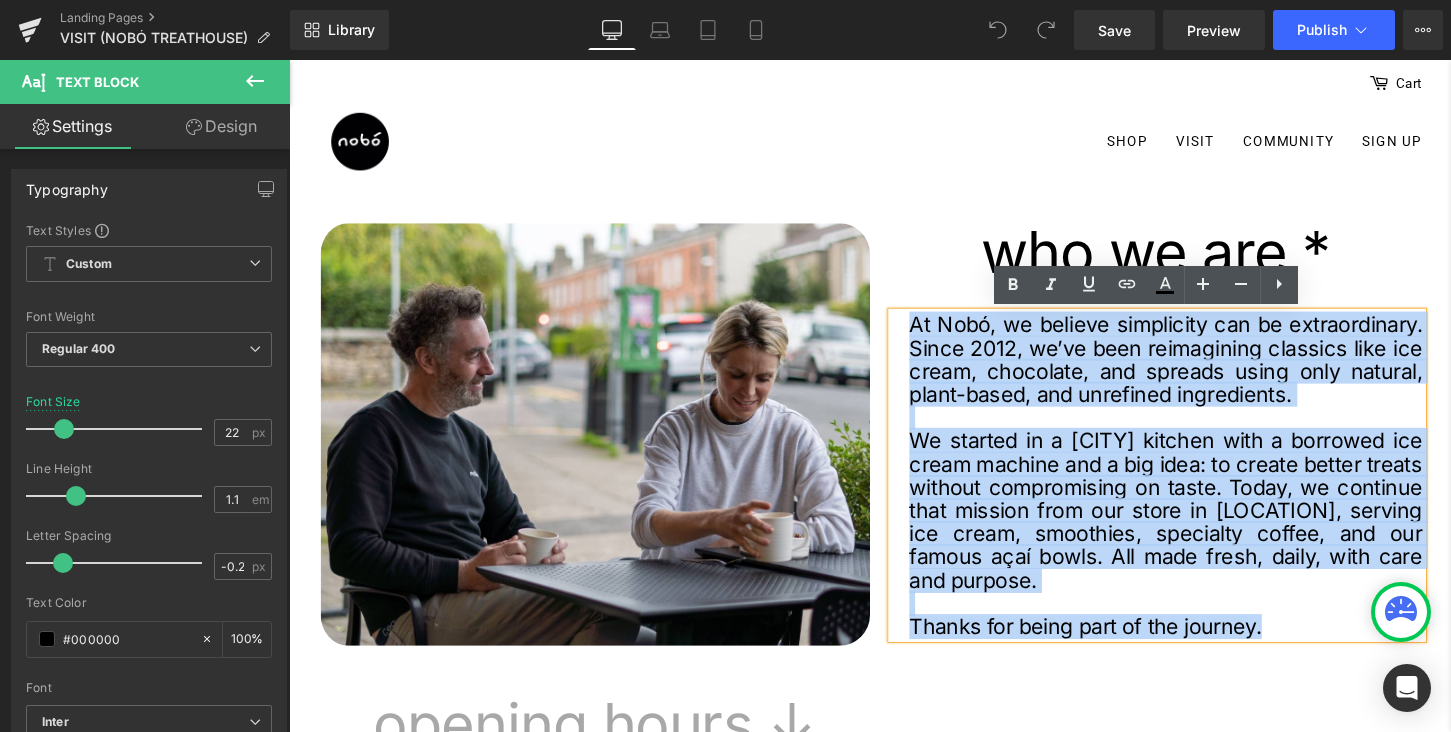 drag, startPoint x: 933, startPoint y: 336, endPoint x: 1325, endPoint y: 649, distance: 501.63034 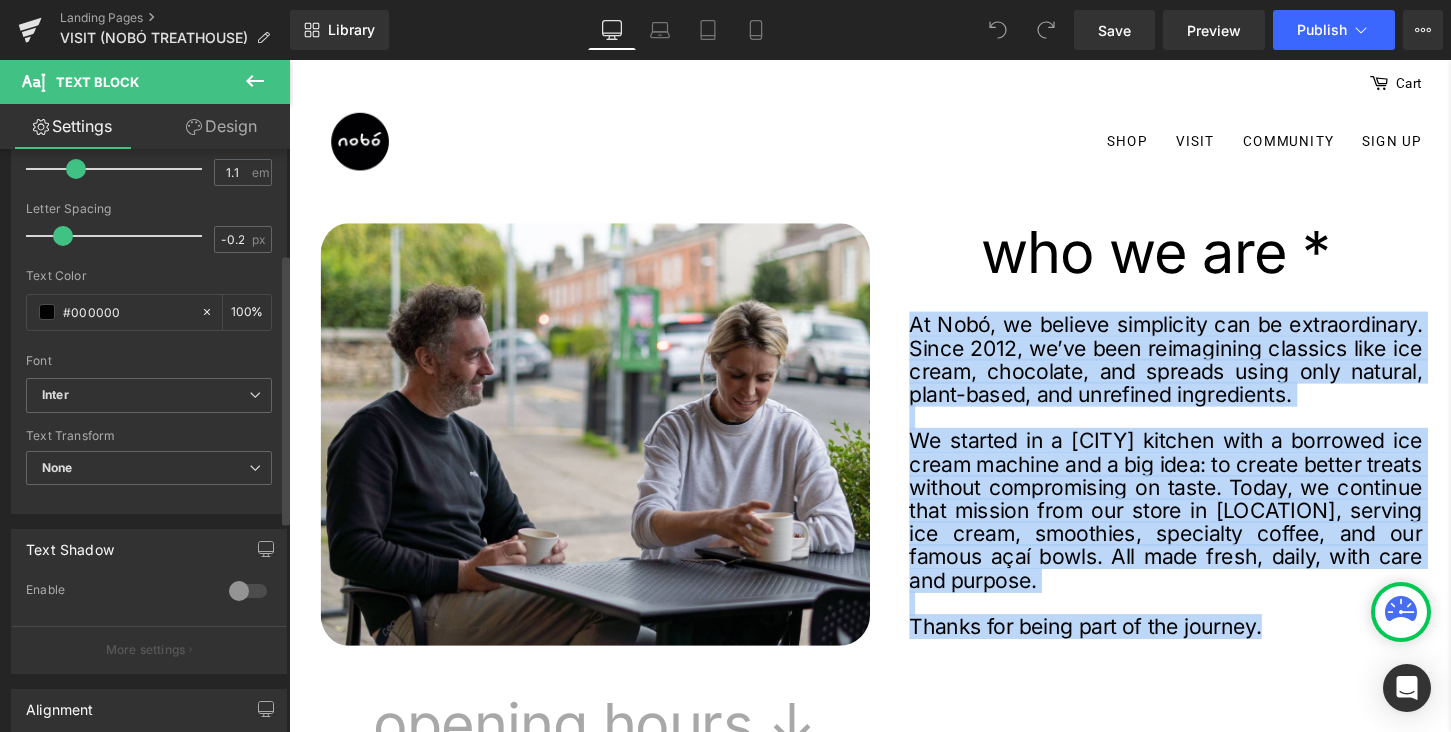 scroll, scrollTop: 425, scrollLeft: 0, axis: vertical 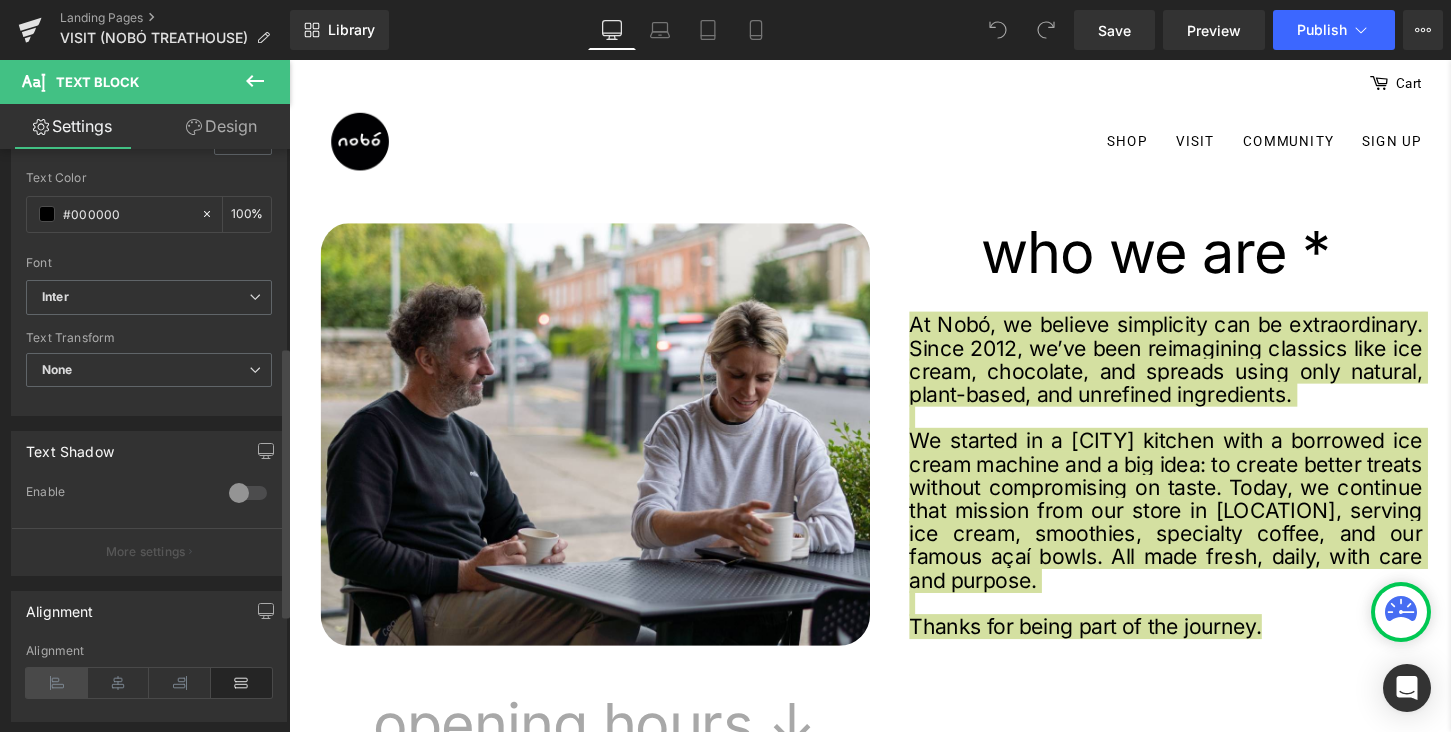 click at bounding box center (57, 683) 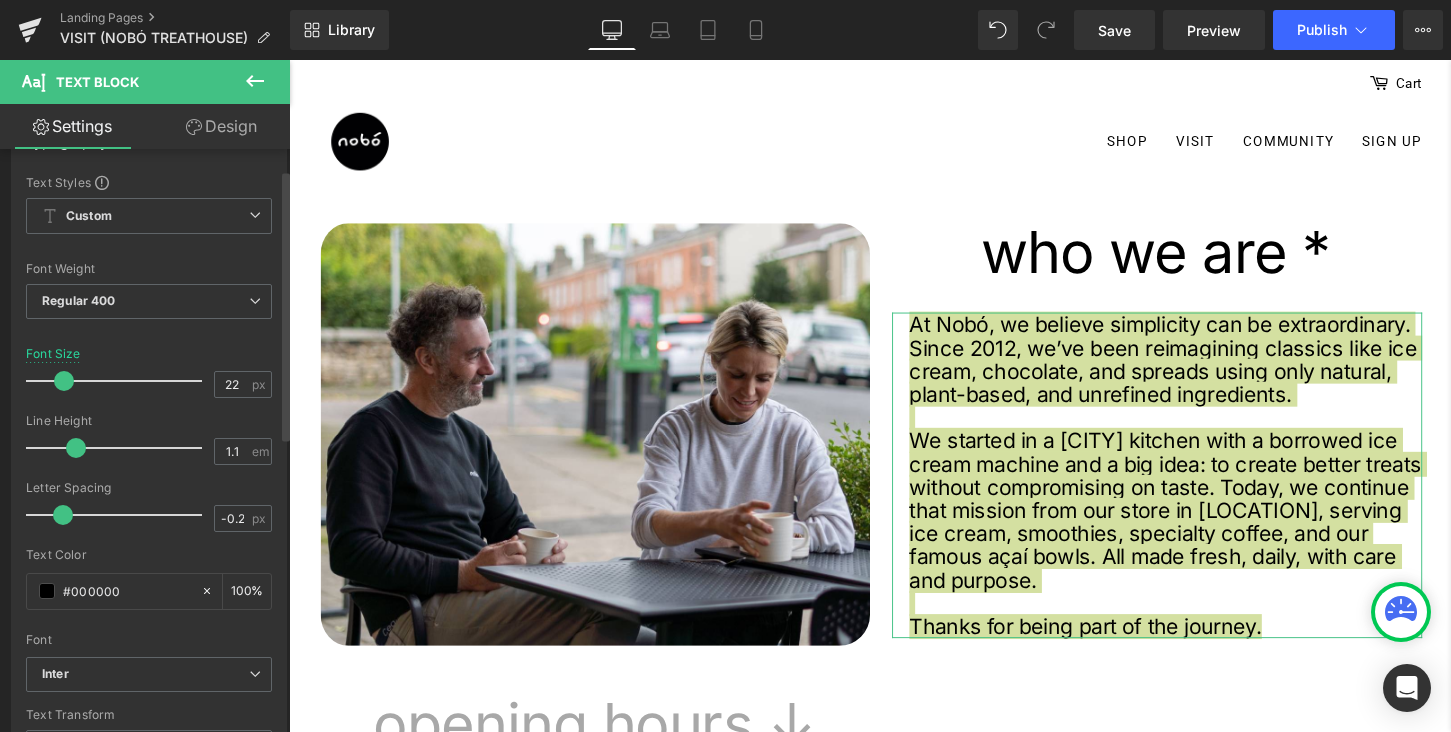 scroll, scrollTop: 46, scrollLeft: 0, axis: vertical 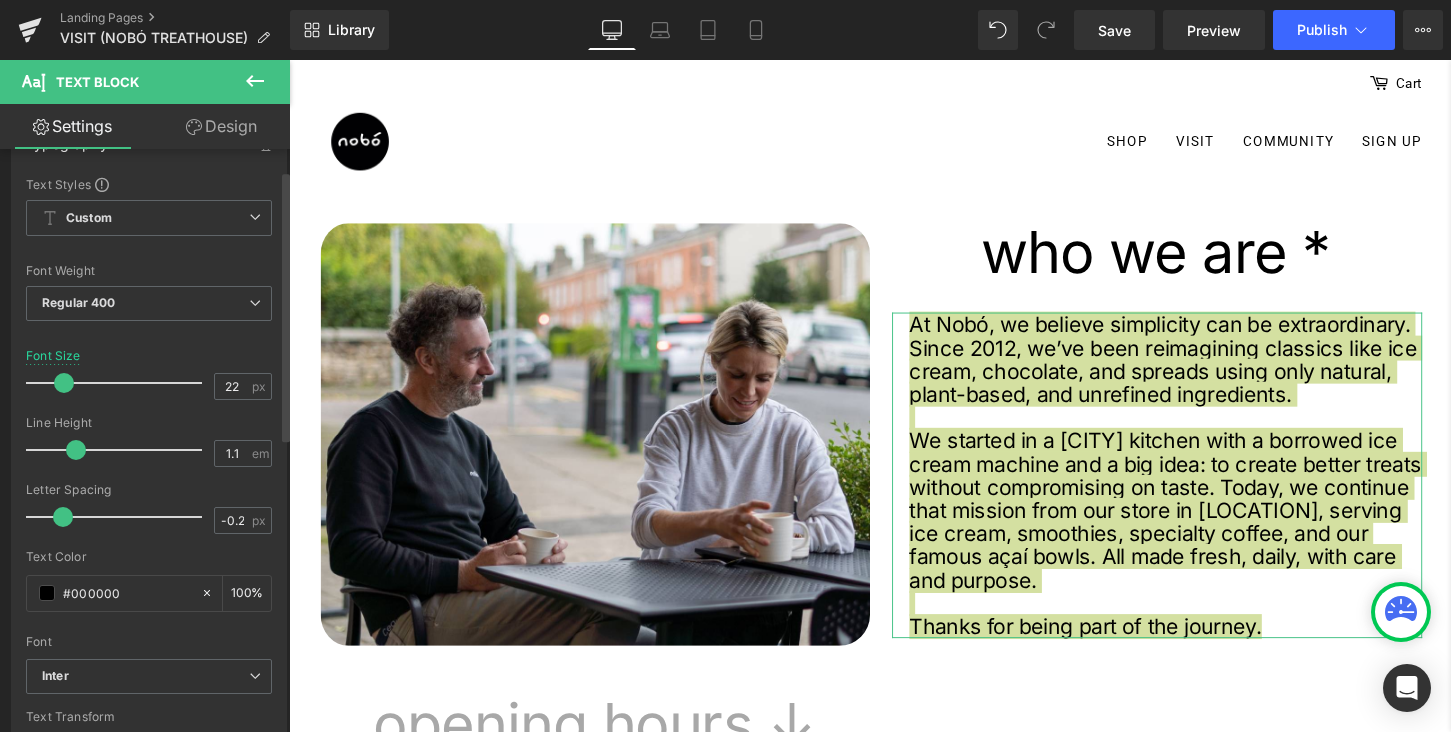 type on "21" 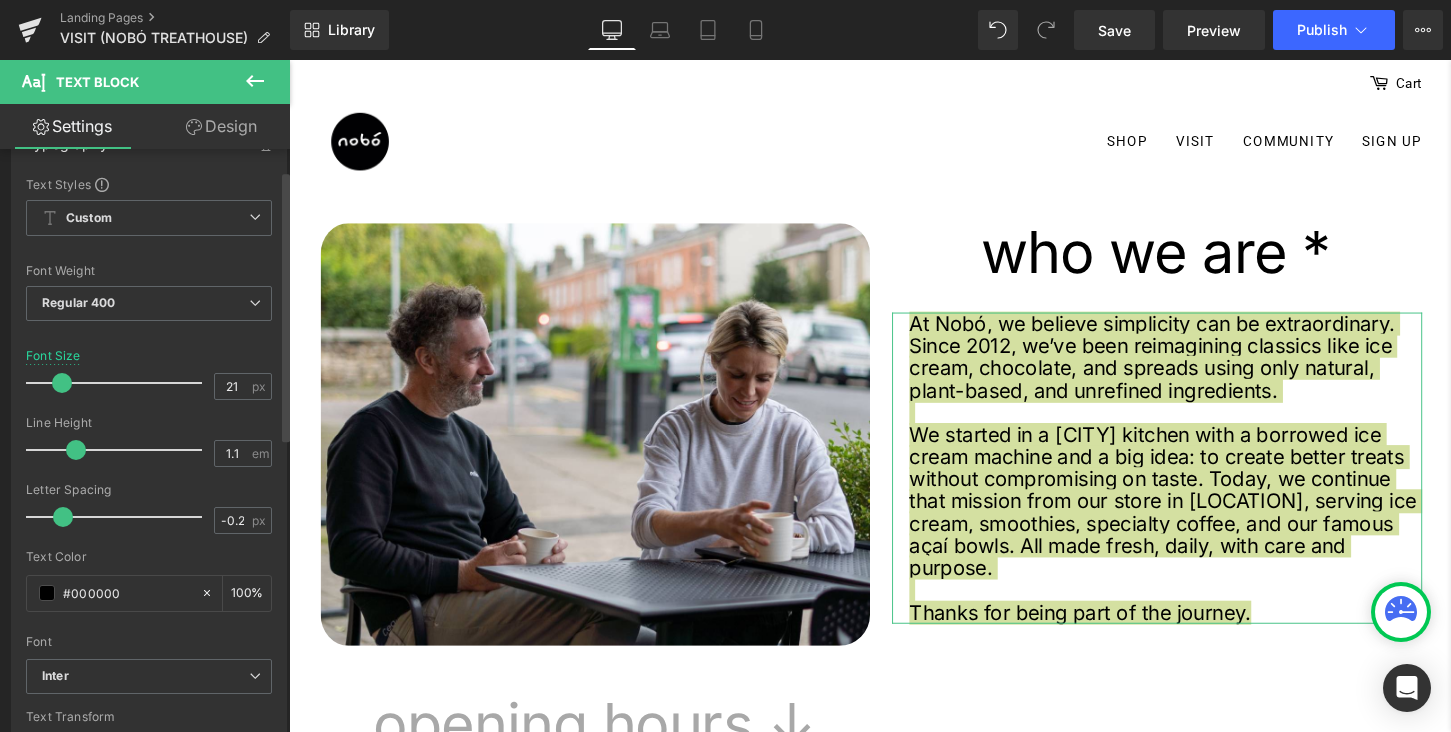 click at bounding box center [62, 383] 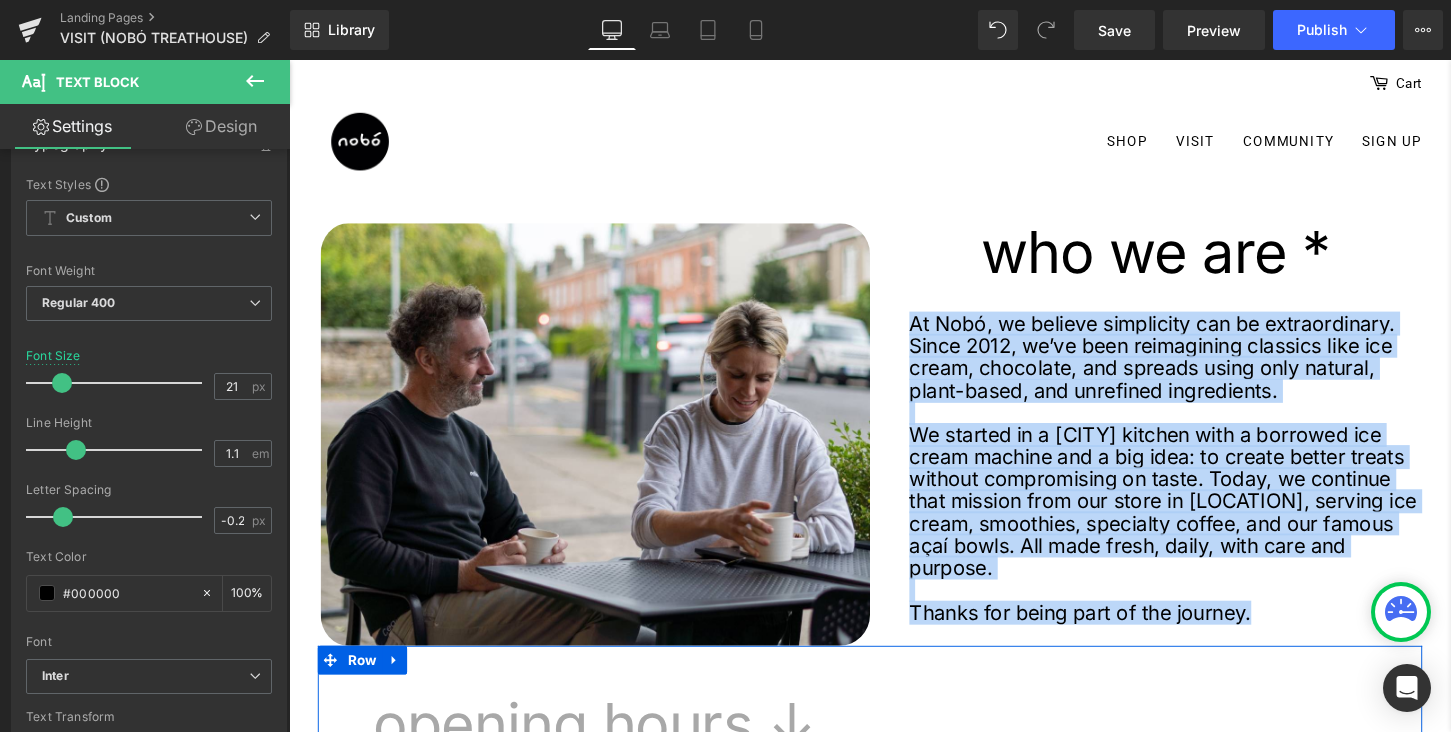 click on "opening hours ↓ Heading         [DAY] Heading         [DAY] Heading         [DAY] Heading         [DAY] Heading         [DAY] Heading         [DAY] Heading         [DAY] Heading         o Heading         7.30 - 4.30 Heading         7.30 - 4.30 Heading         7.30 - 4.30 Heading         7.30 - 5.00 Heading         7.30 - 5.00 Heading         8.00 - 5.00 Heading         8.30 - 4.30 Heading         Row" at bounding box center [894, 940] 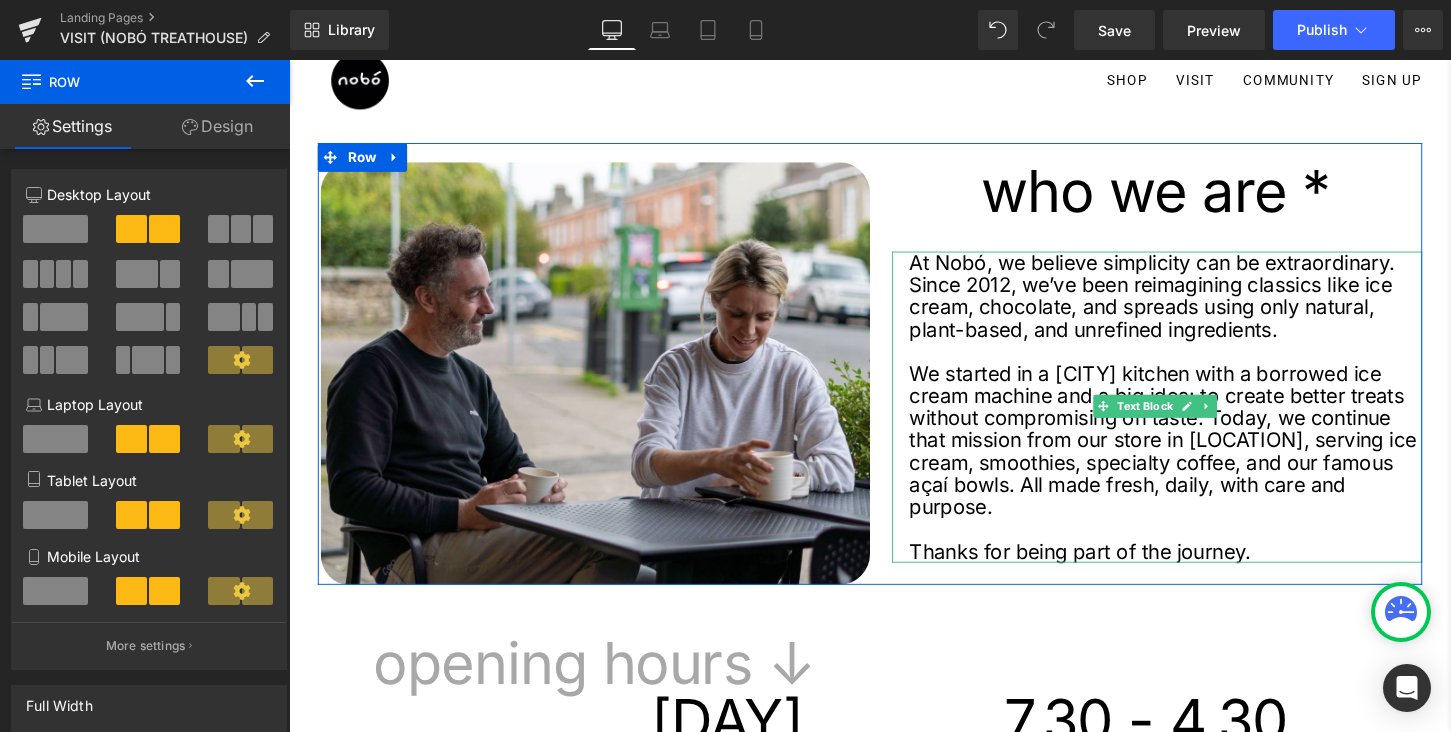 scroll, scrollTop: 70, scrollLeft: 0, axis: vertical 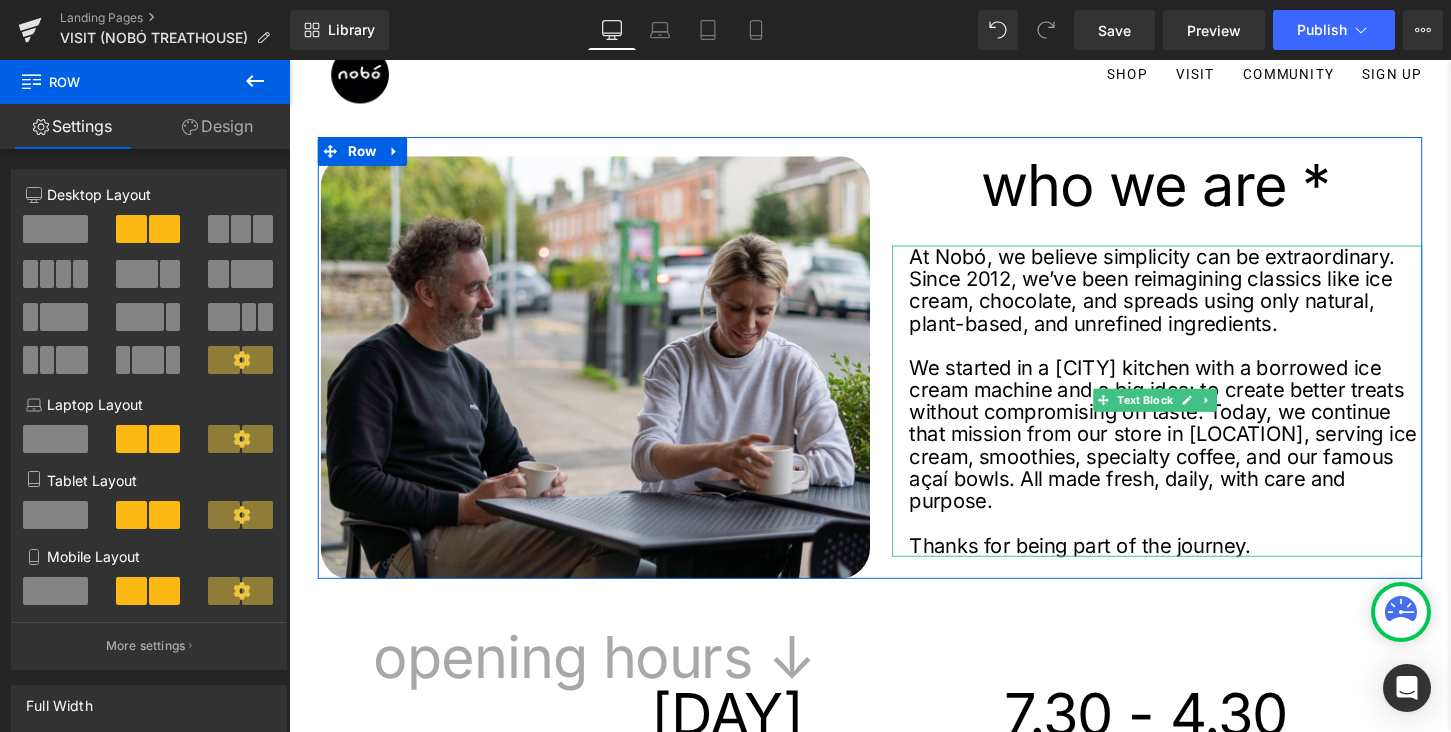 click on "We started in a [CITY] kitchen with a borrowed ice cream machine and a big idea: to create better treats without compromising on taste. Today, we continue that mission from our store in [LOCATION], serving ice cream, smoothies, specialty coffee, and our famous açaí bowls. All made fresh, daily, with care and purpose." at bounding box center (1202, 450) 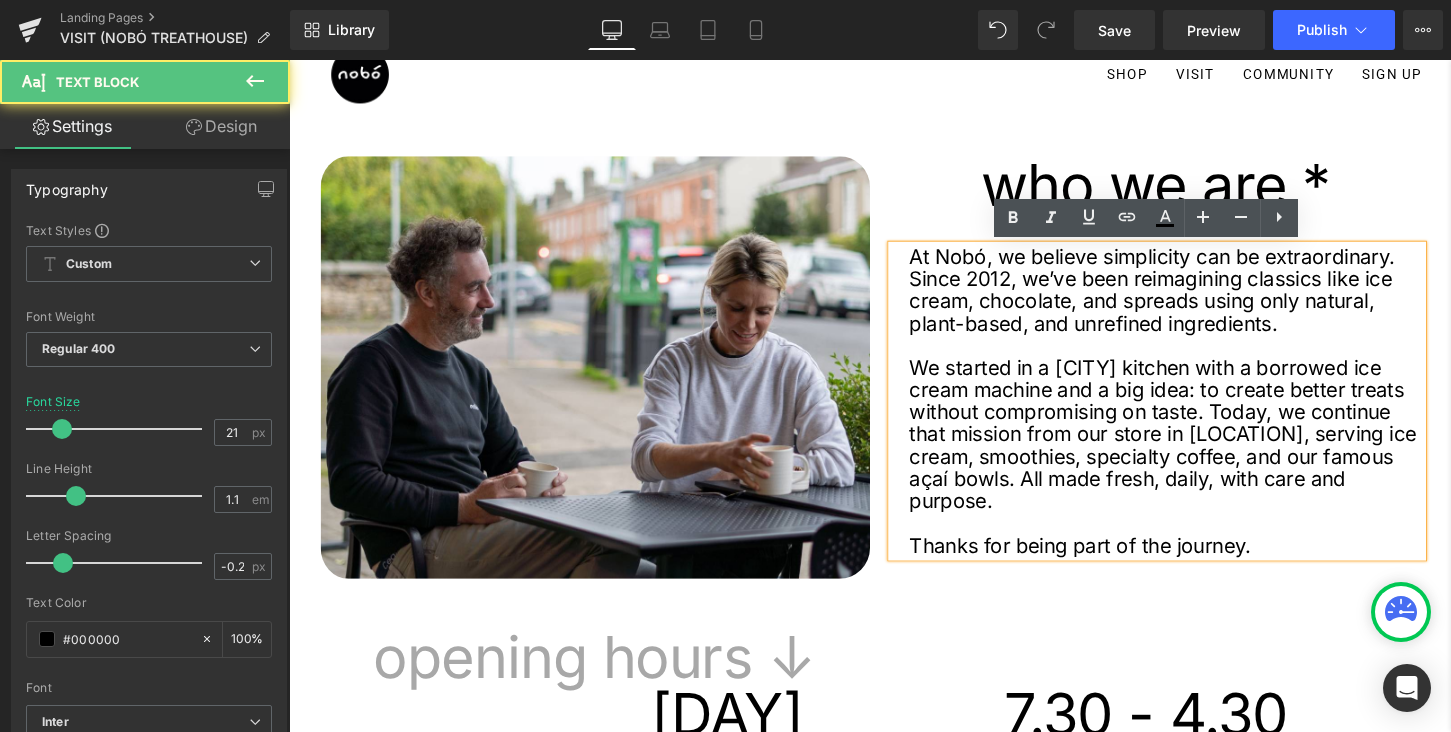type 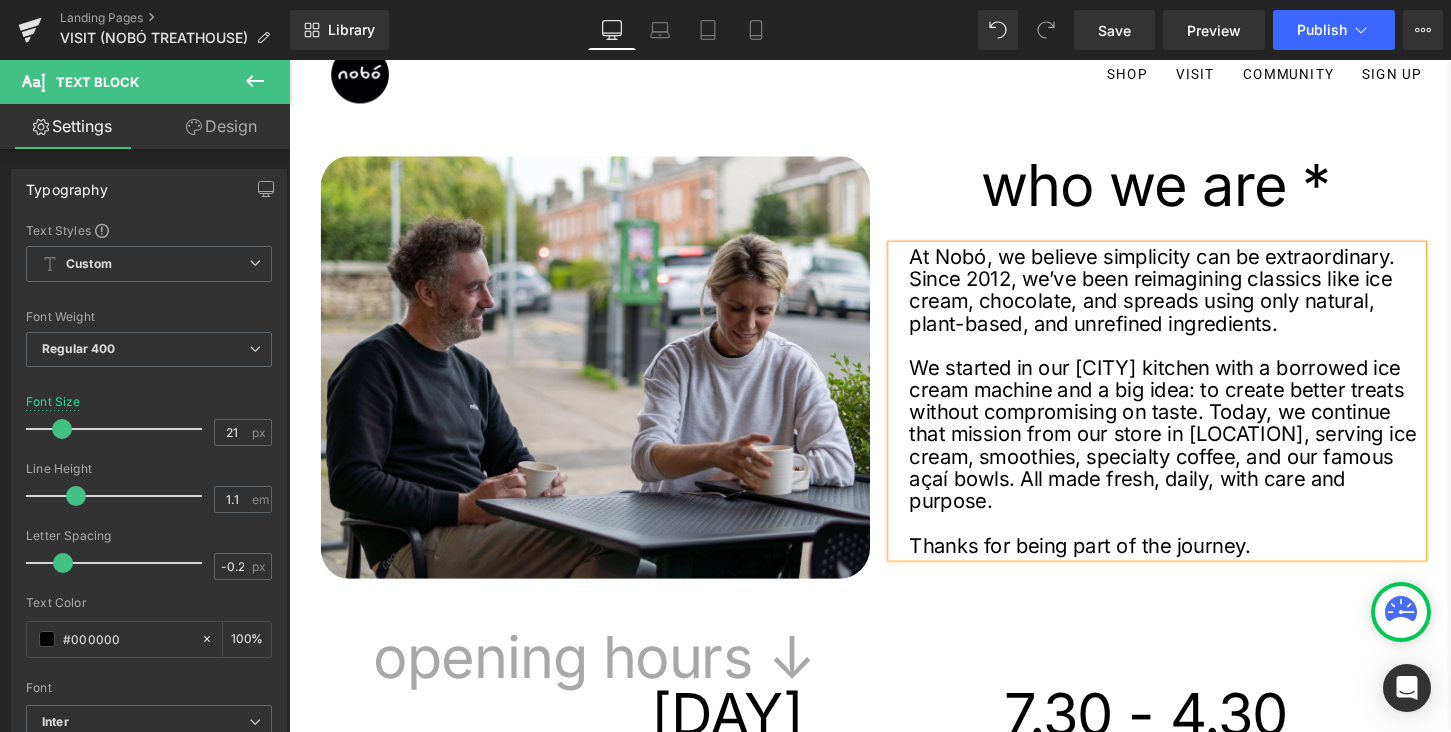 click on "We started in our [CITY] kitchen with a borrowed ice cream machine and a big idea: to create better treats without compromising on taste. Today, we continue that mission from our store in [LOCATION], serving ice cream, smoothies, specialty coffee, and our famous açaí bowls. All made fresh, daily, with care and purpose." at bounding box center (1202, 450) 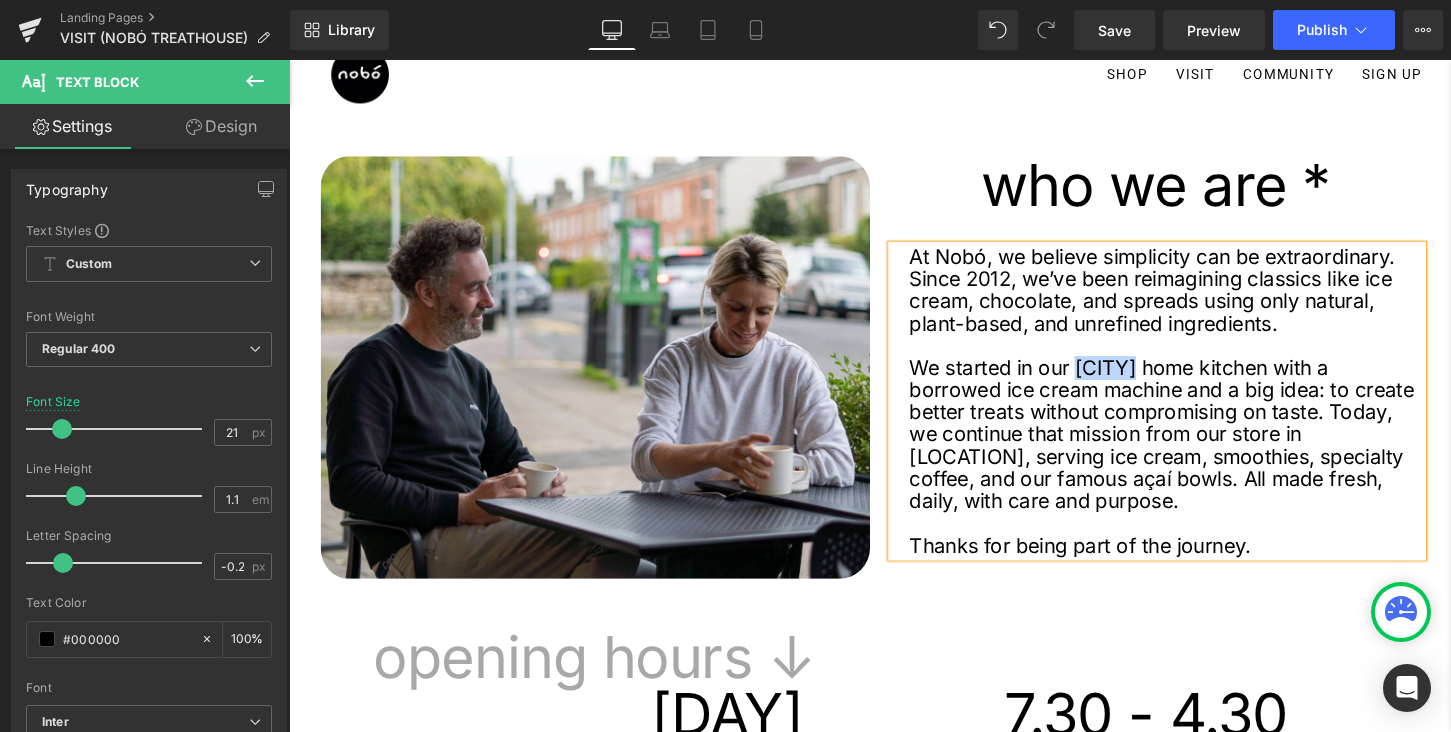 drag, startPoint x: 1167, startPoint y: 378, endPoint x: 1105, endPoint y: 378, distance: 62 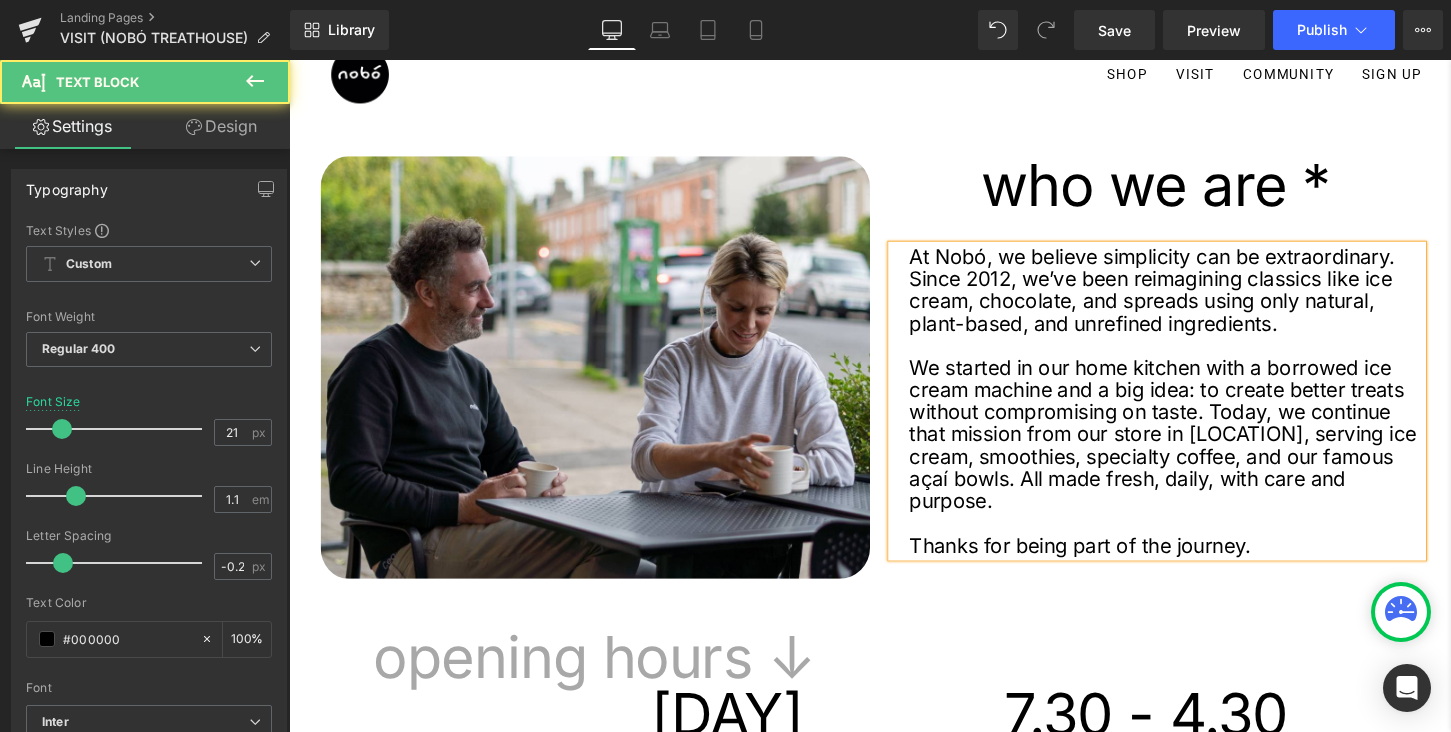 click on "We started in our home kitchen with a borrowed ice cream machine and a big idea: to create better treats without compromising on taste. Today, we continue that mission from our store in [LOCATION], serving ice cream, smoothies, specialty coffee, and our famous açaí bowls. All made fresh, daily, with care and purpose." at bounding box center [1202, 450] 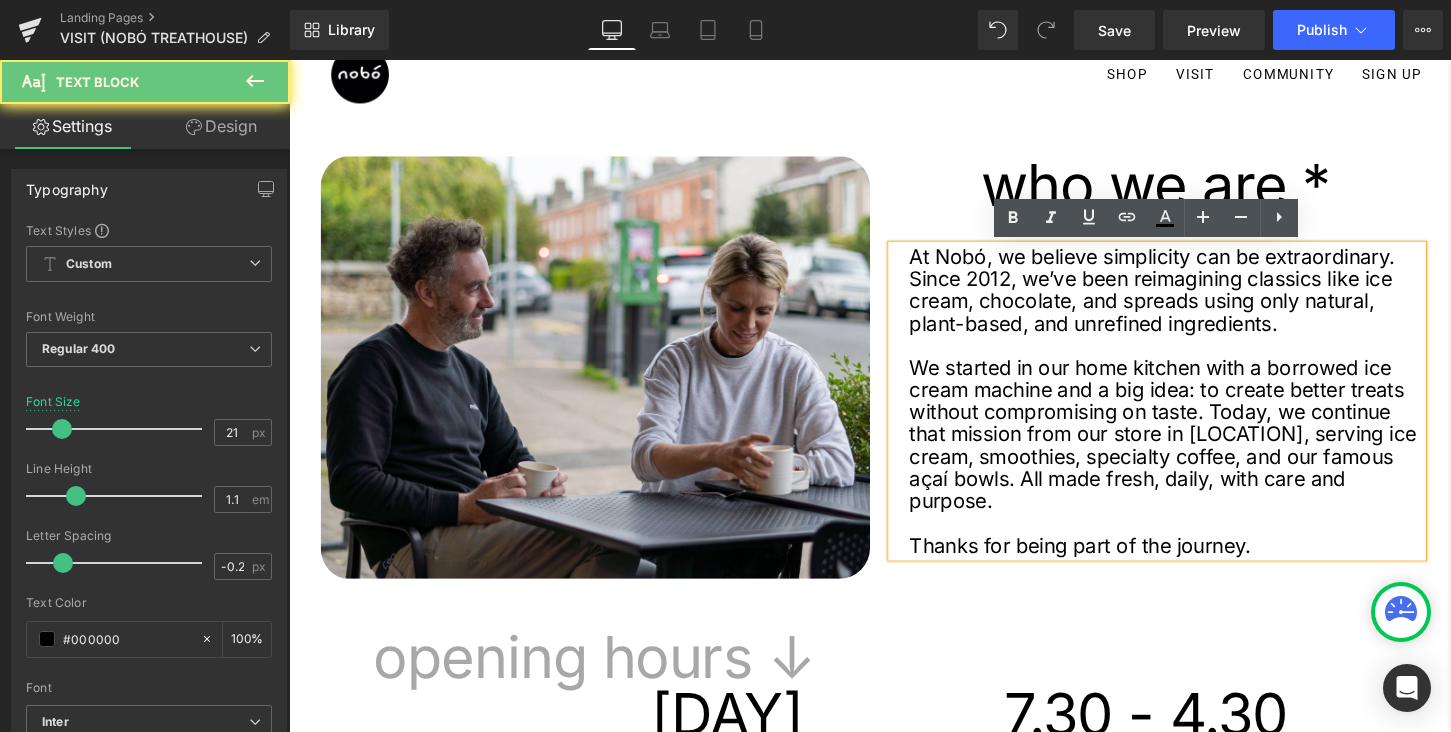 click on "We started in our home kitchen with a borrowed ice cream machine and a big idea: to create better treats without compromising on taste. Today, we continue that mission from our store in [LOCATION], serving ice cream, smoothies, specialty coffee, and our famous açaí bowls. All made fresh, daily, with care and purpose." at bounding box center (1202, 450) 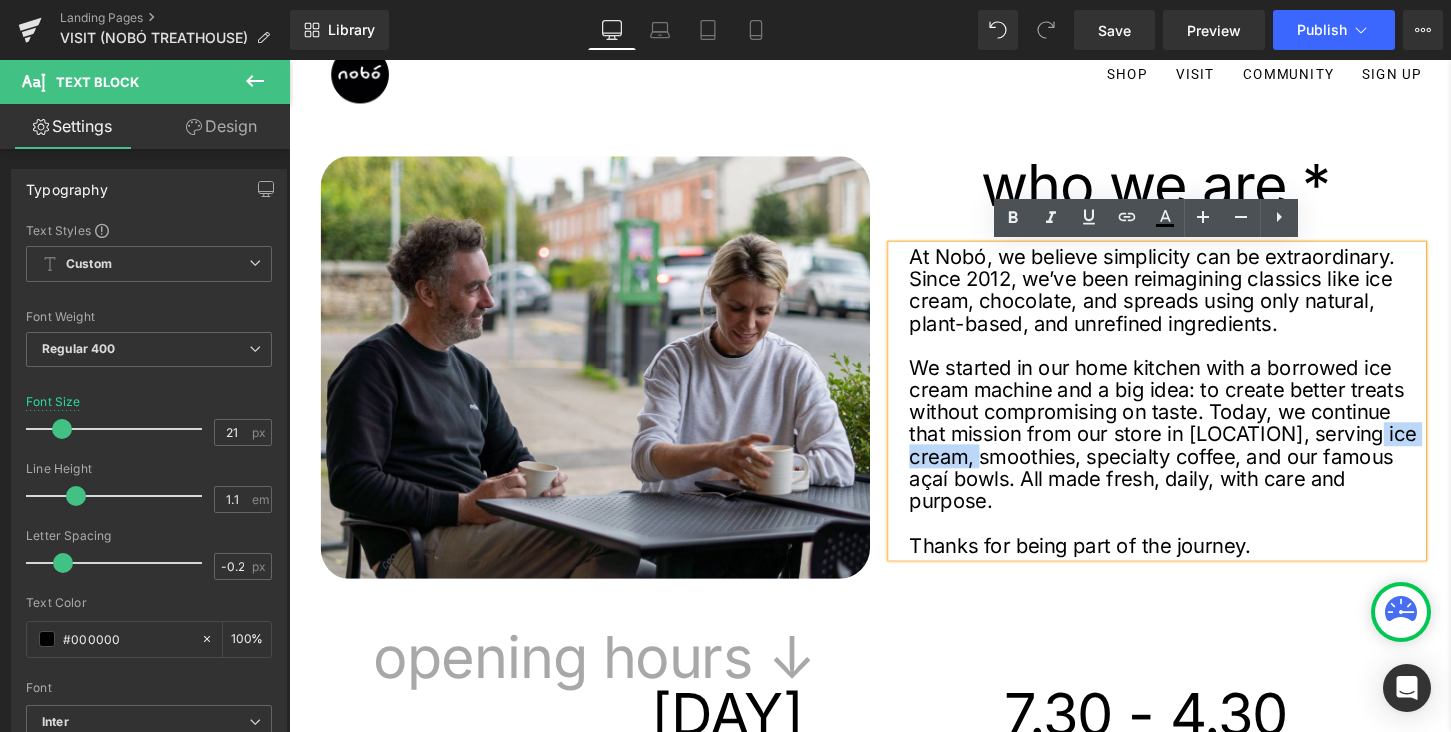 drag, startPoint x: 1406, startPoint y: 443, endPoint x: 1023, endPoint y: 472, distance: 384.09634 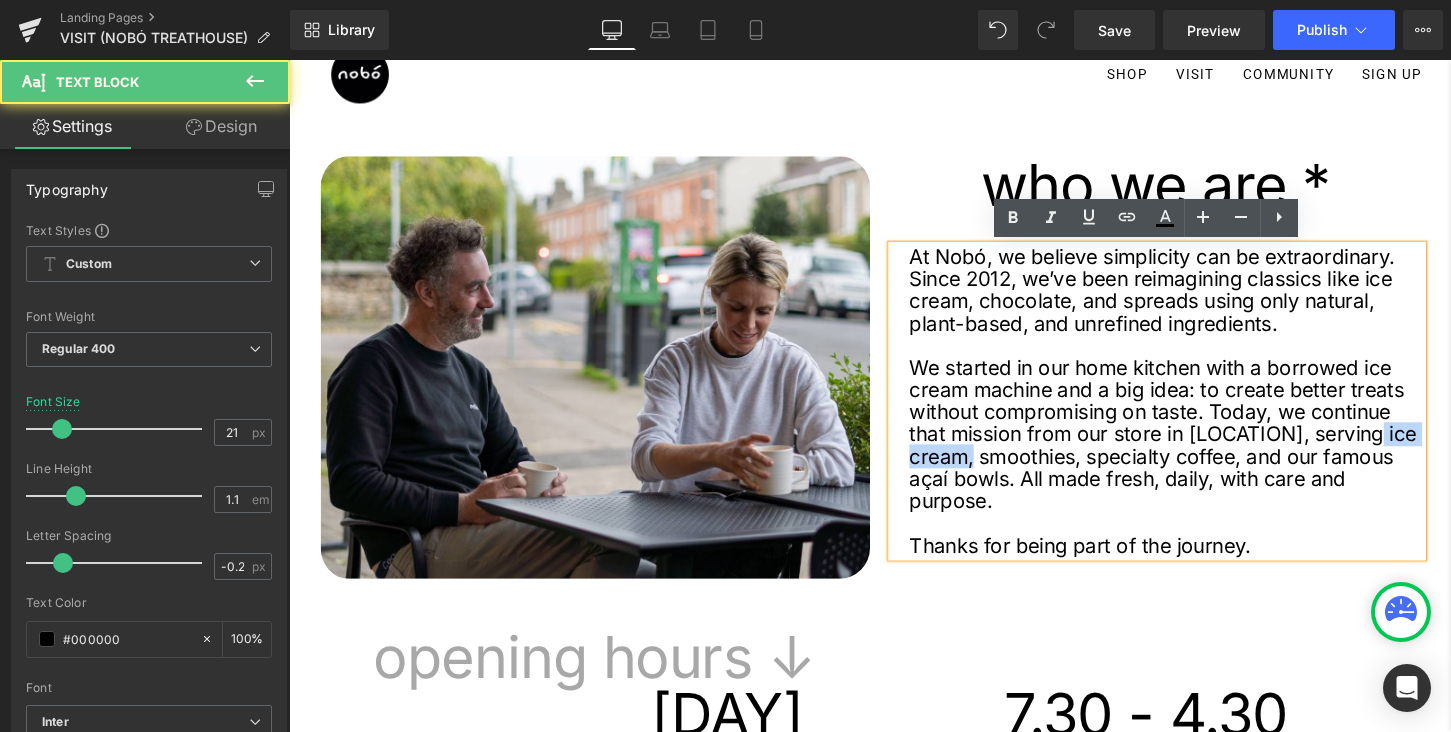 click on "We started in our home kitchen with a borrowed ice cream machine and a big idea: to create better treats without compromising on taste. Today, we continue that mission from our store in [LOCATION], serving ice cream, smoothies, specialty coffee, and our famous açaí bowls. All made fresh, daily, with care and purpose." at bounding box center (1202, 450) 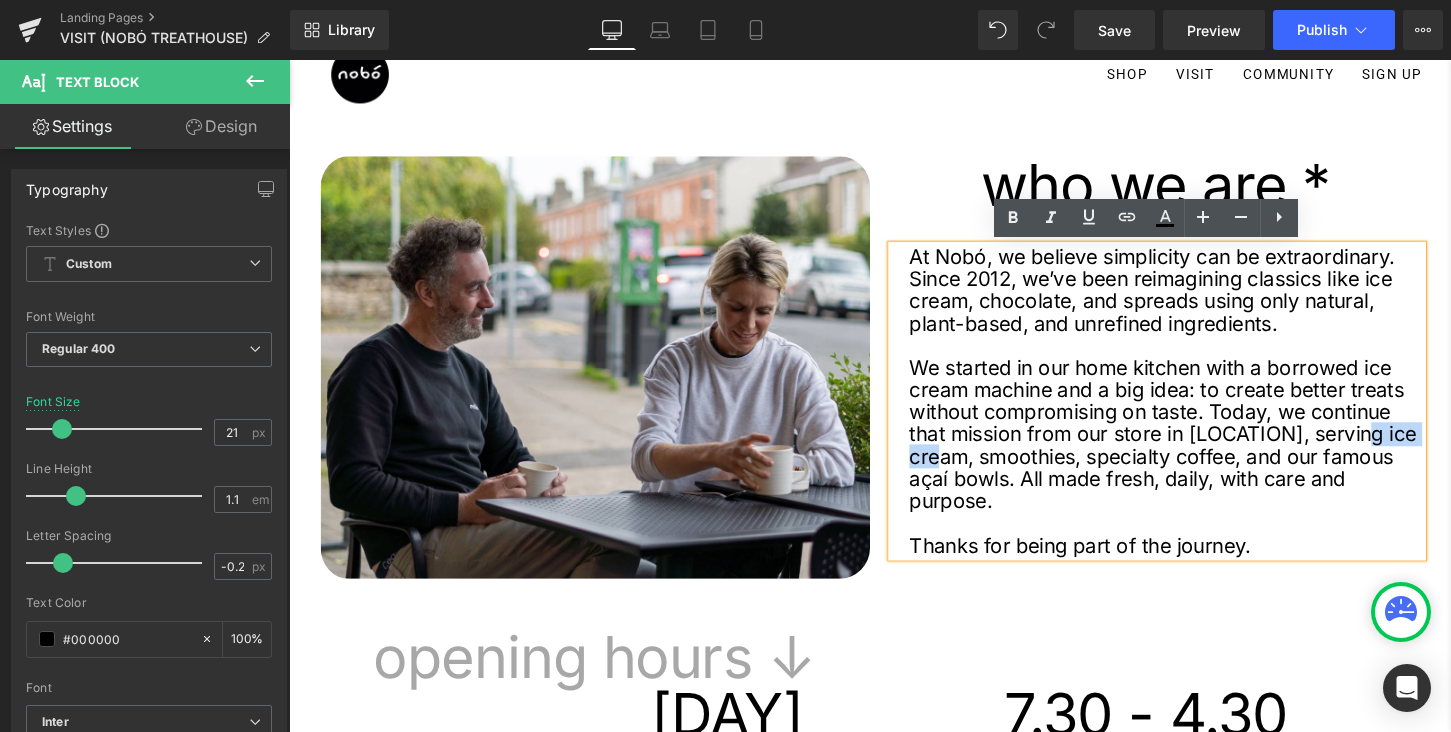 drag, startPoint x: 1400, startPoint y: 449, endPoint x: 985, endPoint y: 470, distance: 415.53098 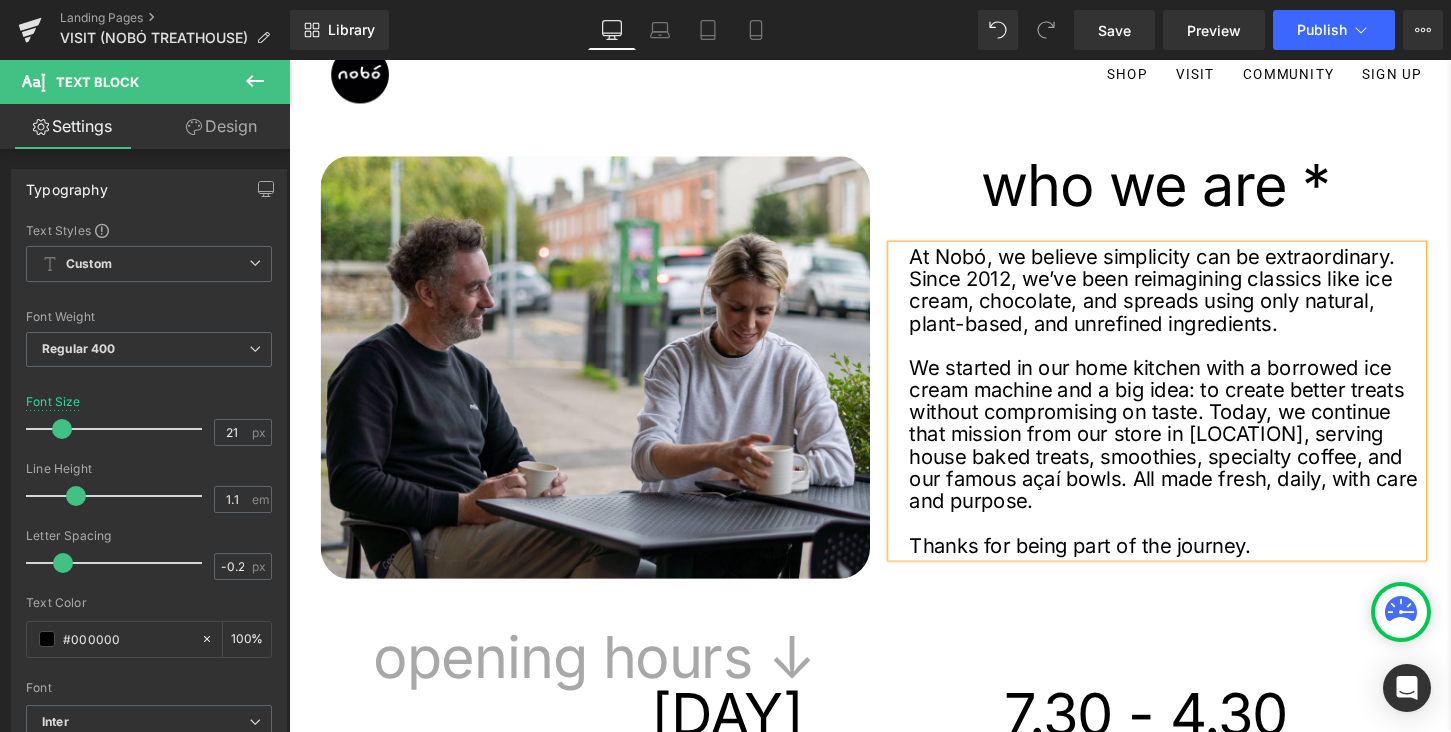 click on "We started in our home kitchen with a borrowed ice cream machine and a big idea: to create better treats without compromising on taste. Today, we continue that mission from our store in [LOCATION], serving house baked treats, smoothies, specialty coffee, and our famous açaí bowls. All made fresh, daily, with care and purpose." at bounding box center (1202, 450) 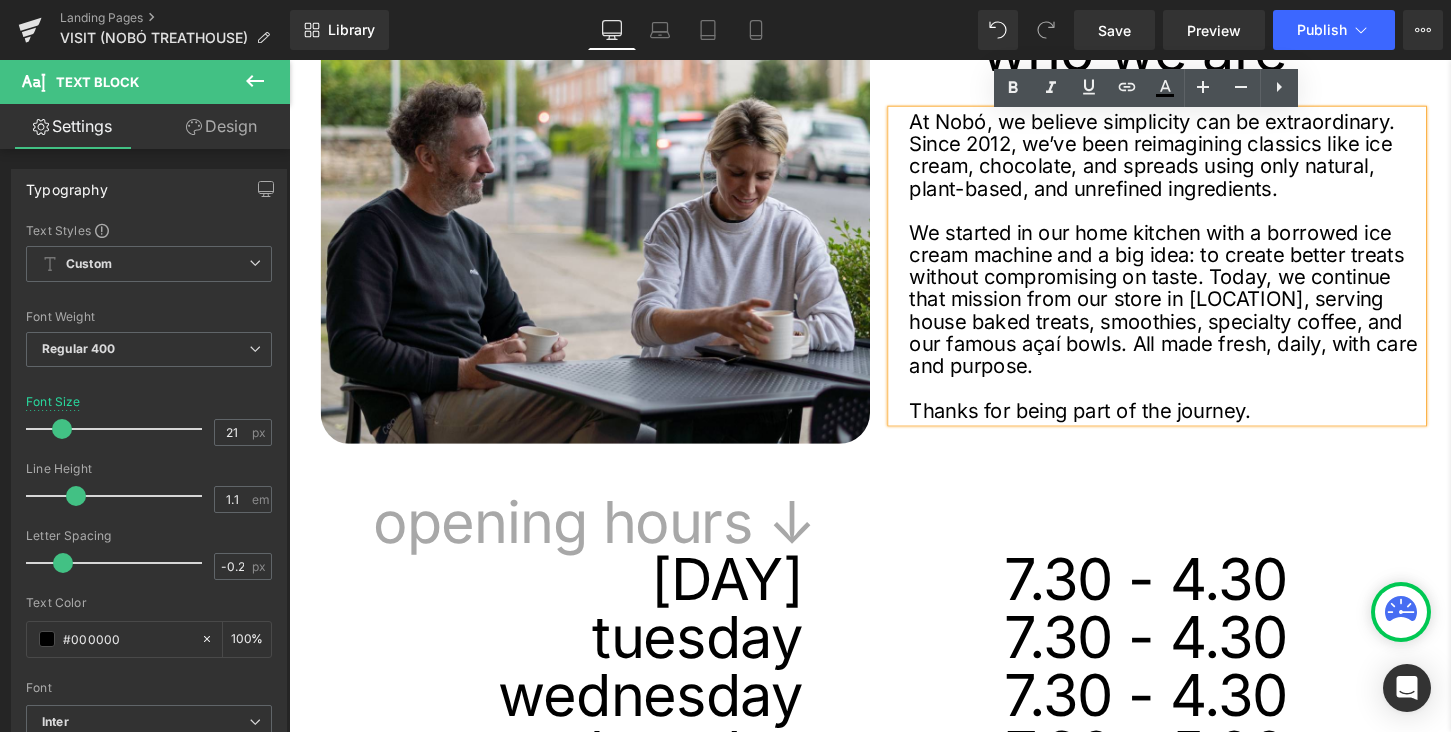 scroll, scrollTop: 211, scrollLeft: 0, axis: vertical 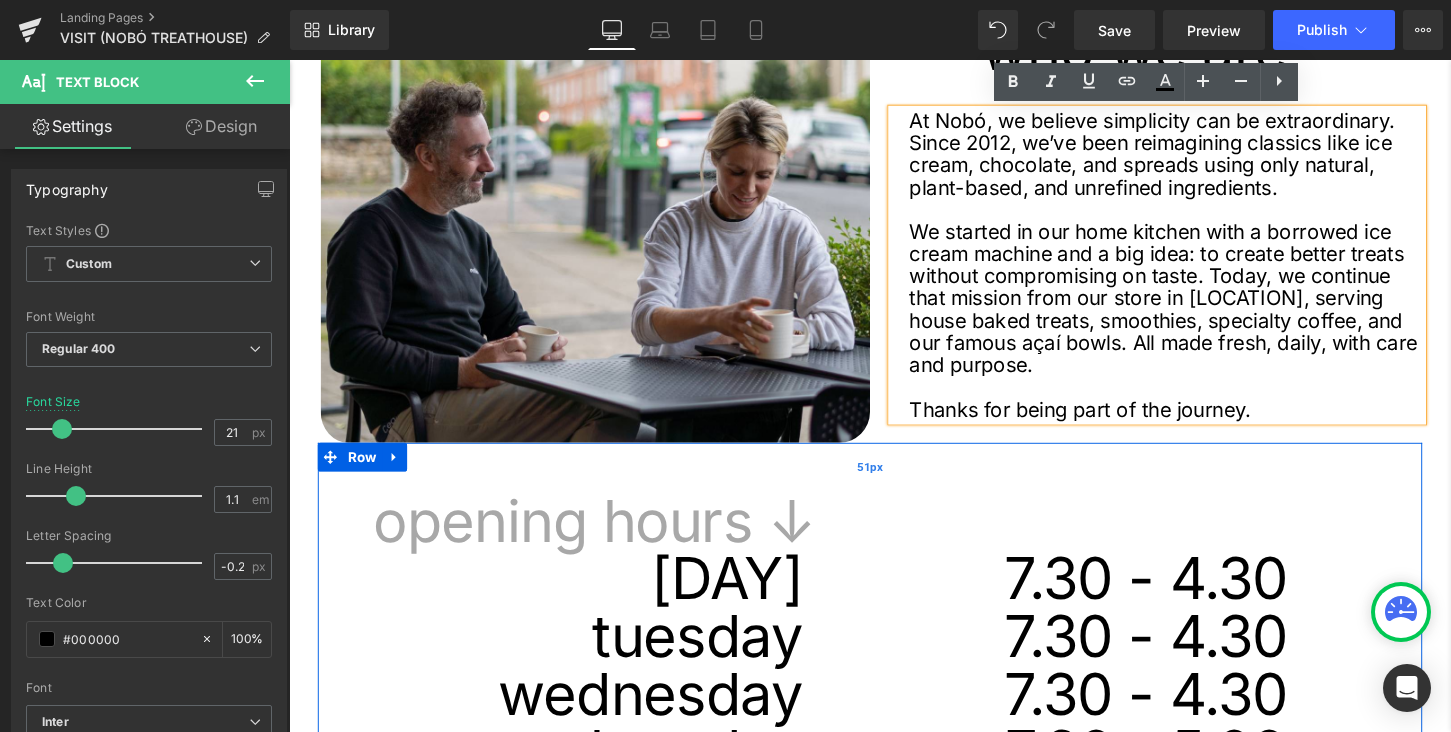click on "51px" at bounding box center [894, 484] 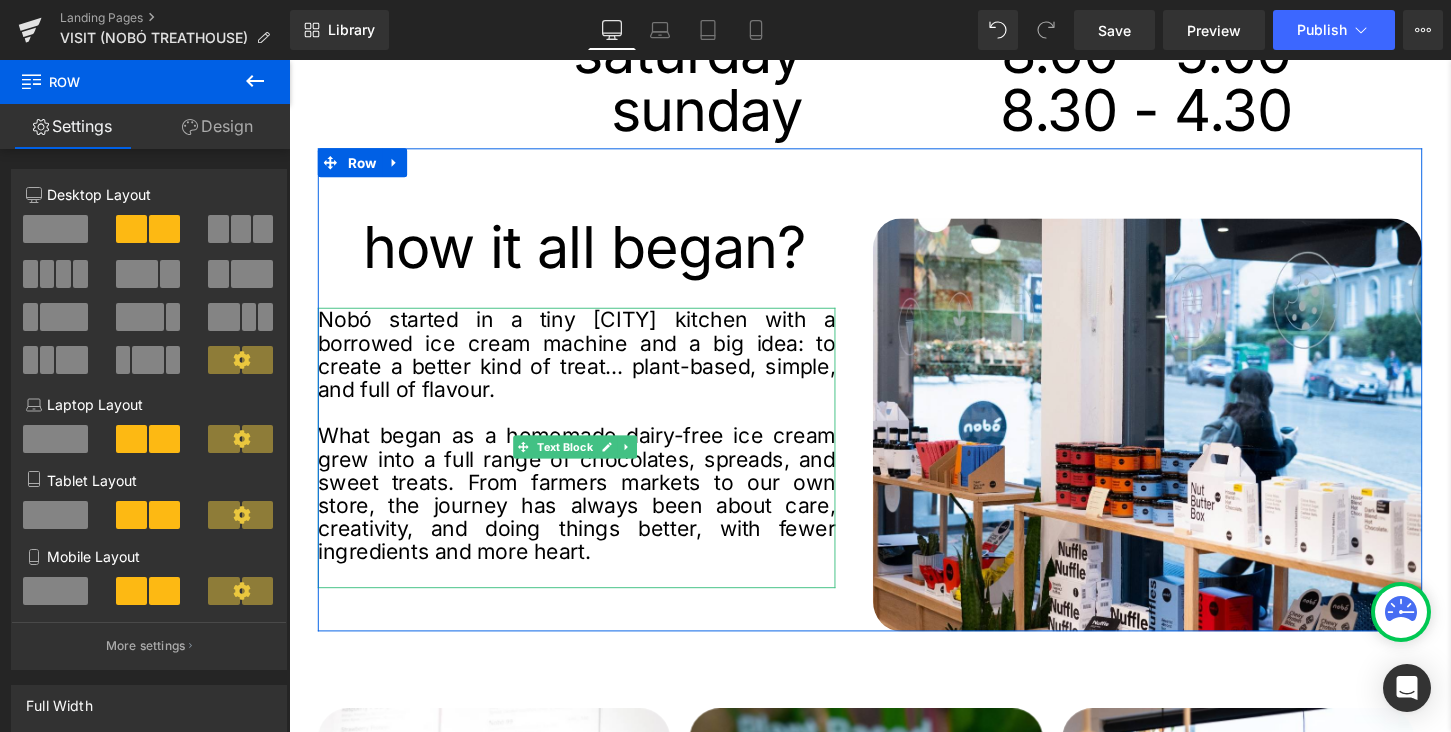 scroll, scrollTop: 1084, scrollLeft: 0, axis: vertical 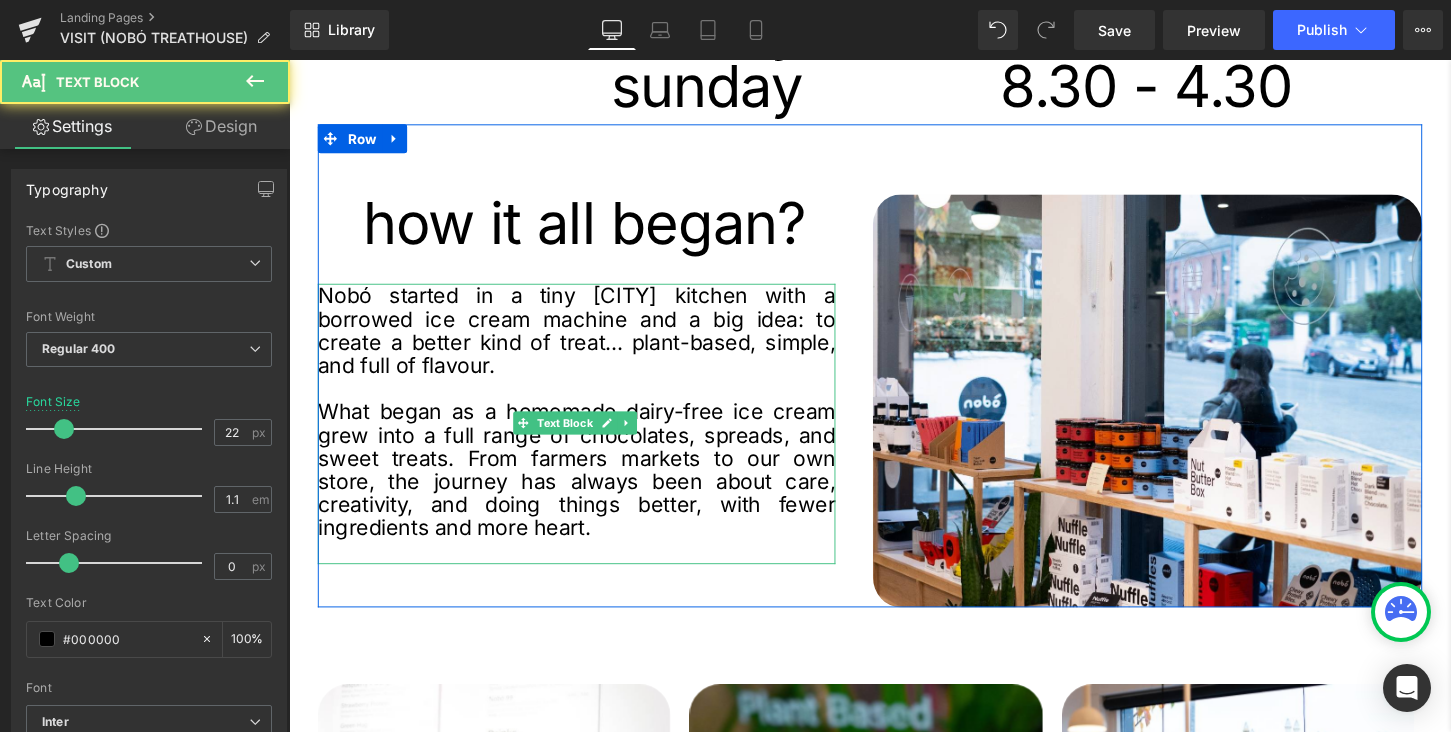 click at bounding box center (588, 402) 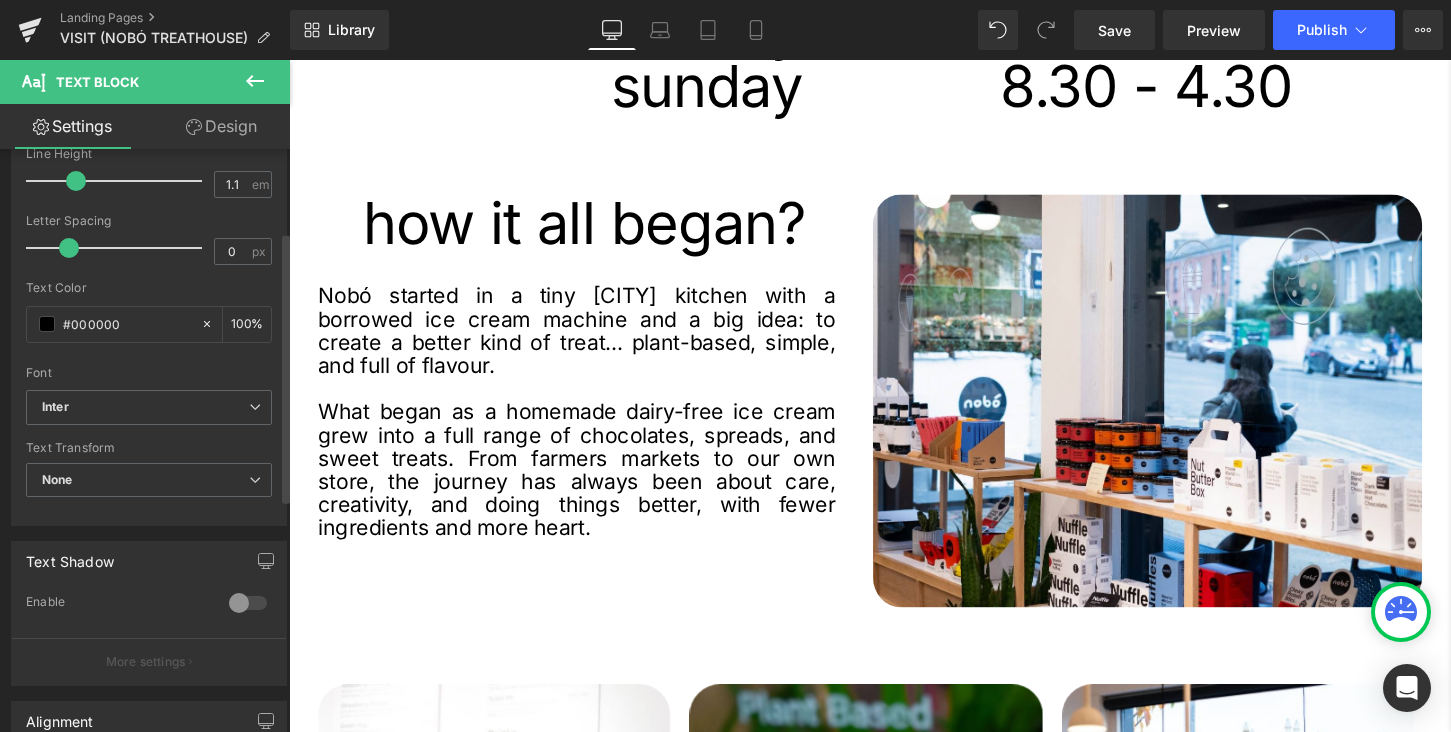 scroll, scrollTop: 422, scrollLeft: 0, axis: vertical 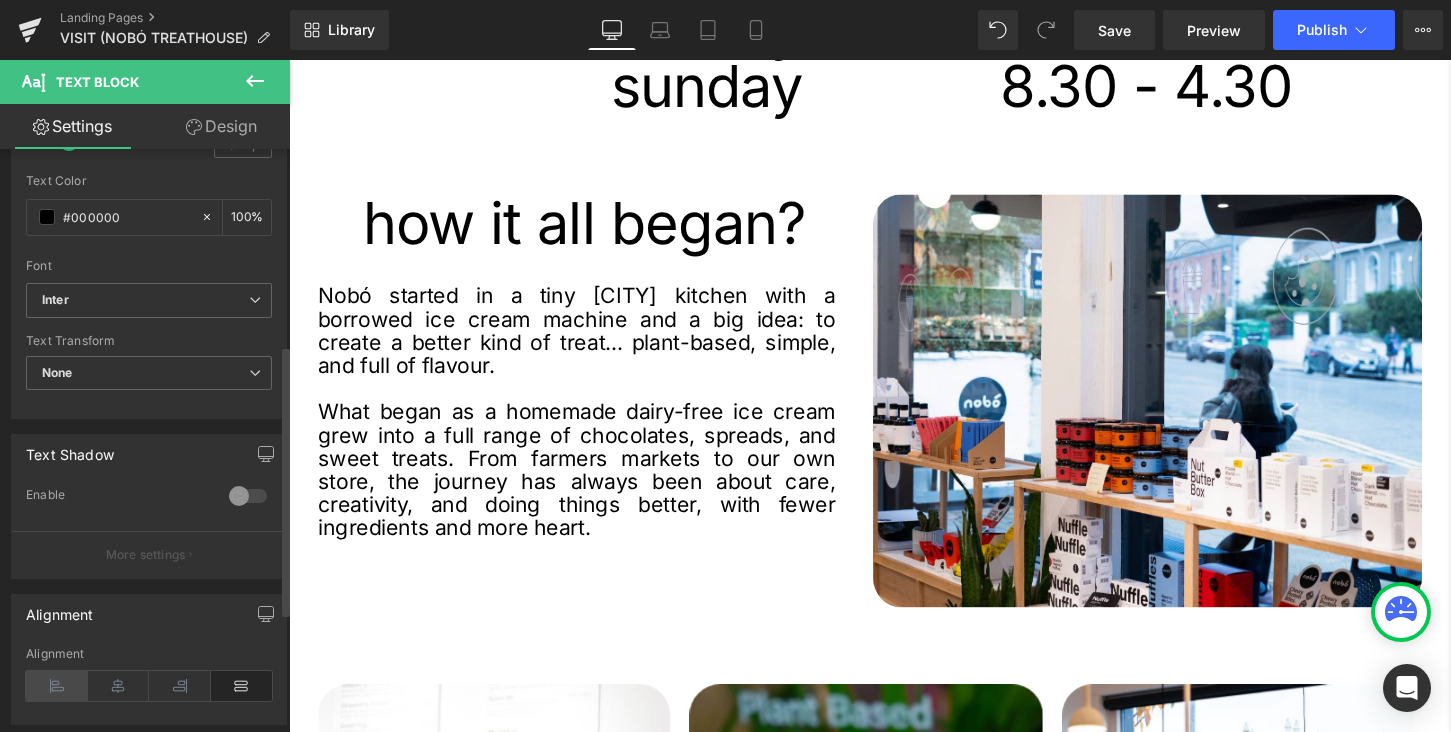 click at bounding box center (57, 686) 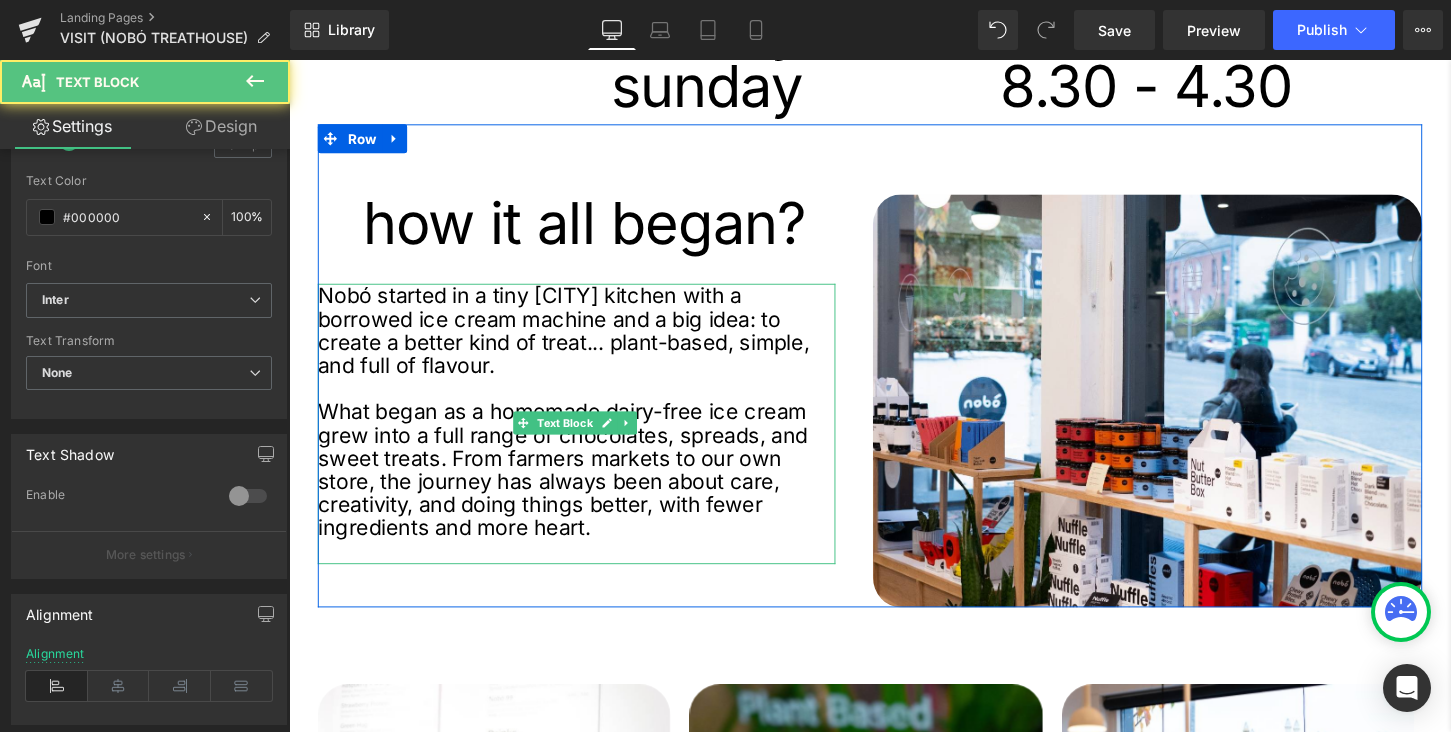click on "Nobó started in a tiny [CITY] kitchen with a borrowed ice cream machine and a big idea: to create a better kind of treat... plant-based, simple, and full of flavour." at bounding box center [588, 341] 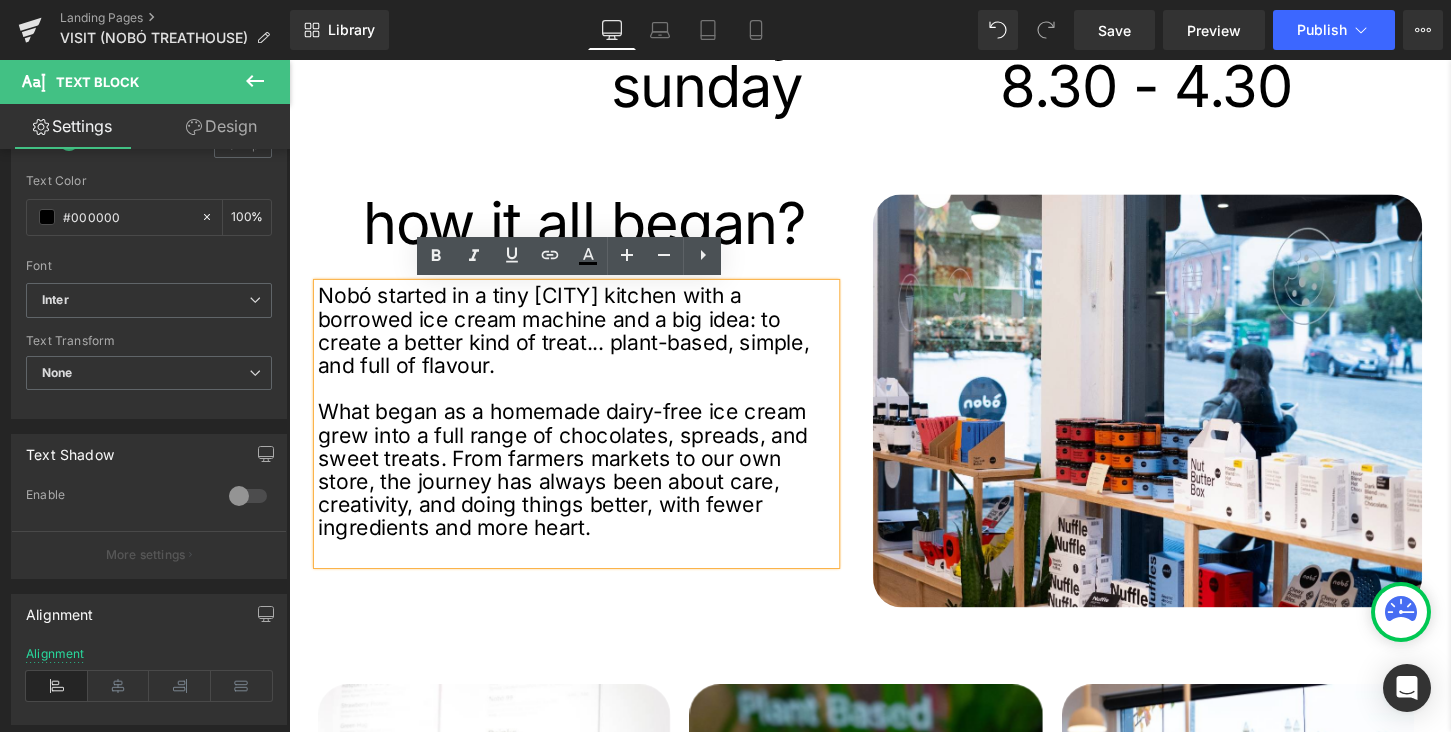 click on "Nobó started in a tiny [CITY] kitchen with a borrowed ice cream machine and a big idea: to create a better kind of treat... plant-based, simple, and full of flavour." at bounding box center [588, 341] 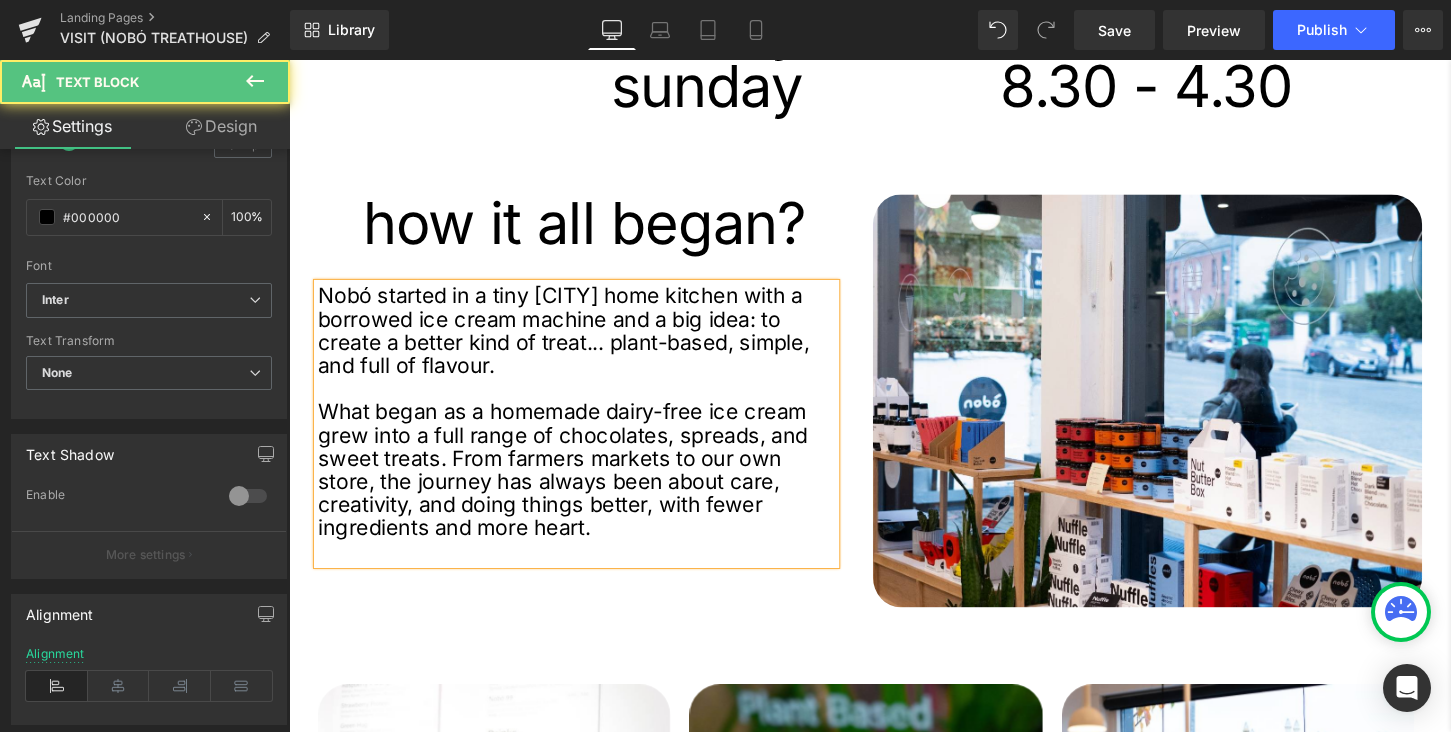 click on "Nobó started in a tiny [CITY] home kitchen with a borrowed ice cream machine and a big idea: to create a better kind of treat... plant-based, simple, and full of flavour." at bounding box center (588, 341) 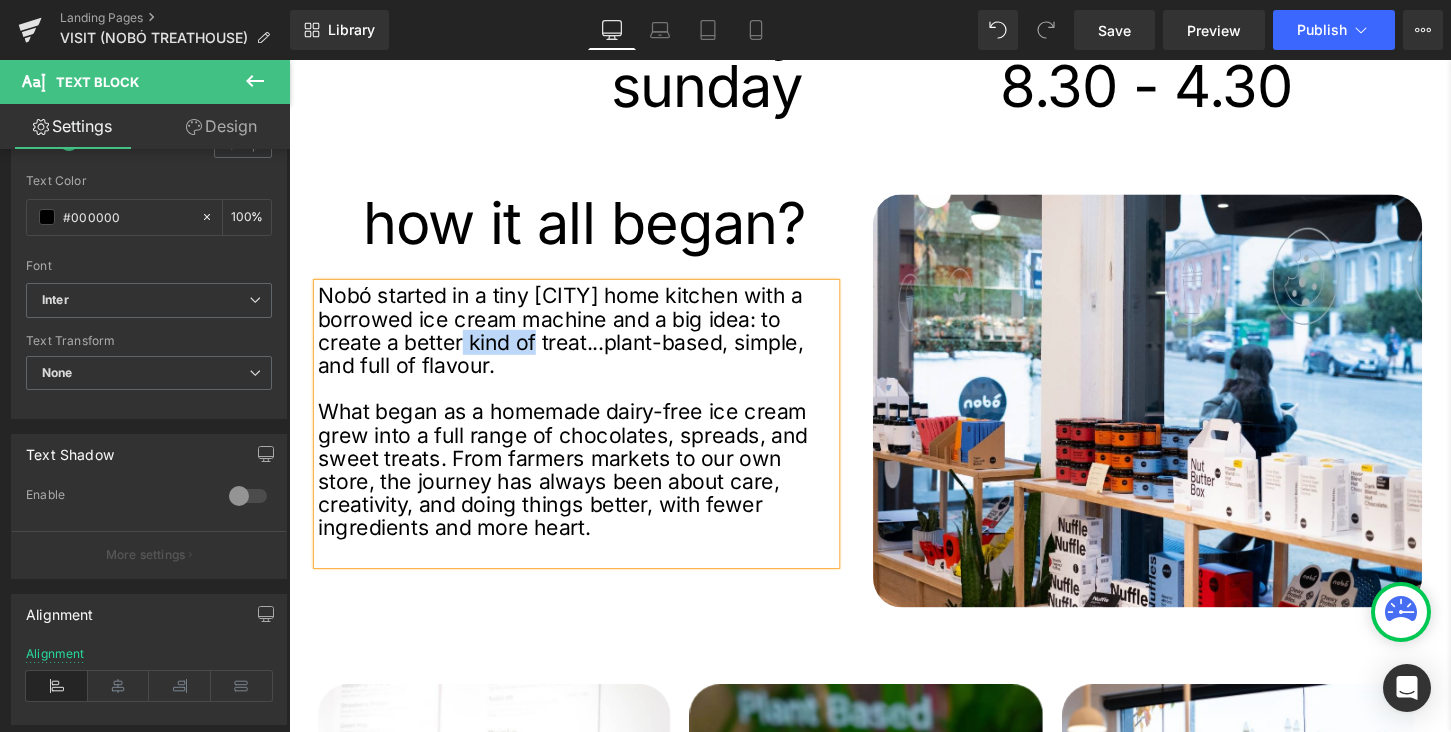 drag, startPoint x: 547, startPoint y: 349, endPoint x: 474, endPoint y: 346, distance: 73.061615 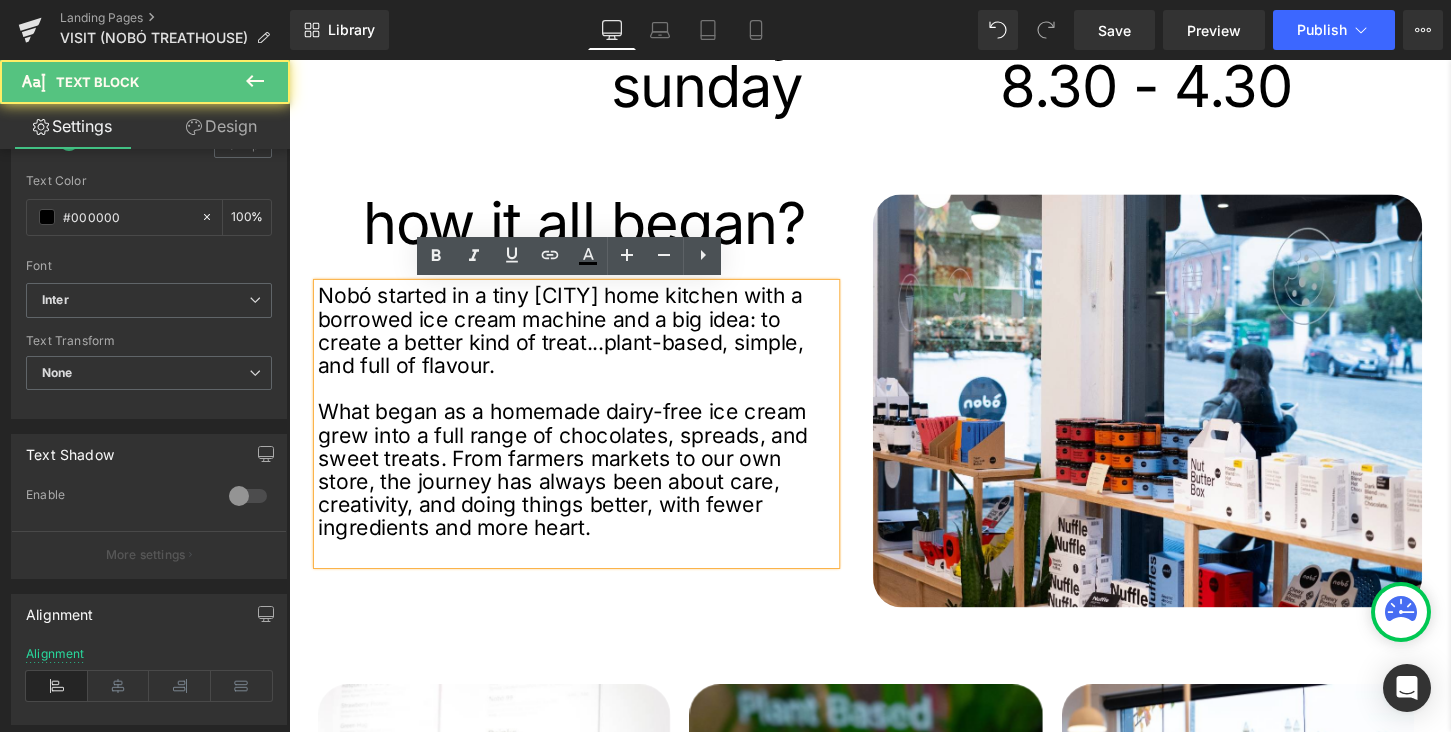 click on "Nobó started in a tiny [CITY] home kitchen with a borrowed ice cream machine and a big idea: to create a better kind of treat...plant-based, simple, and full of flavour." at bounding box center (588, 341) 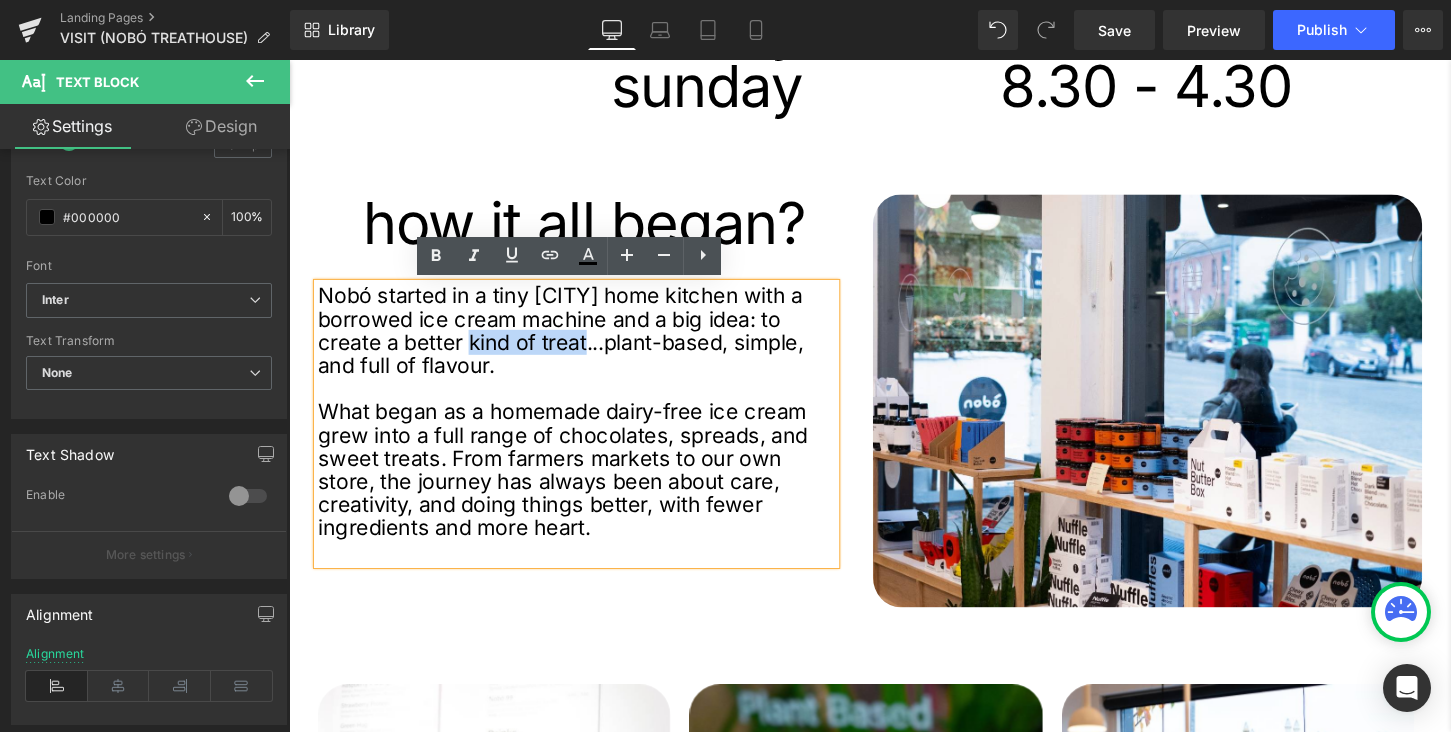 drag, startPoint x: 601, startPoint y: 349, endPoint x: 476, endPoint y: 349, distance: 125 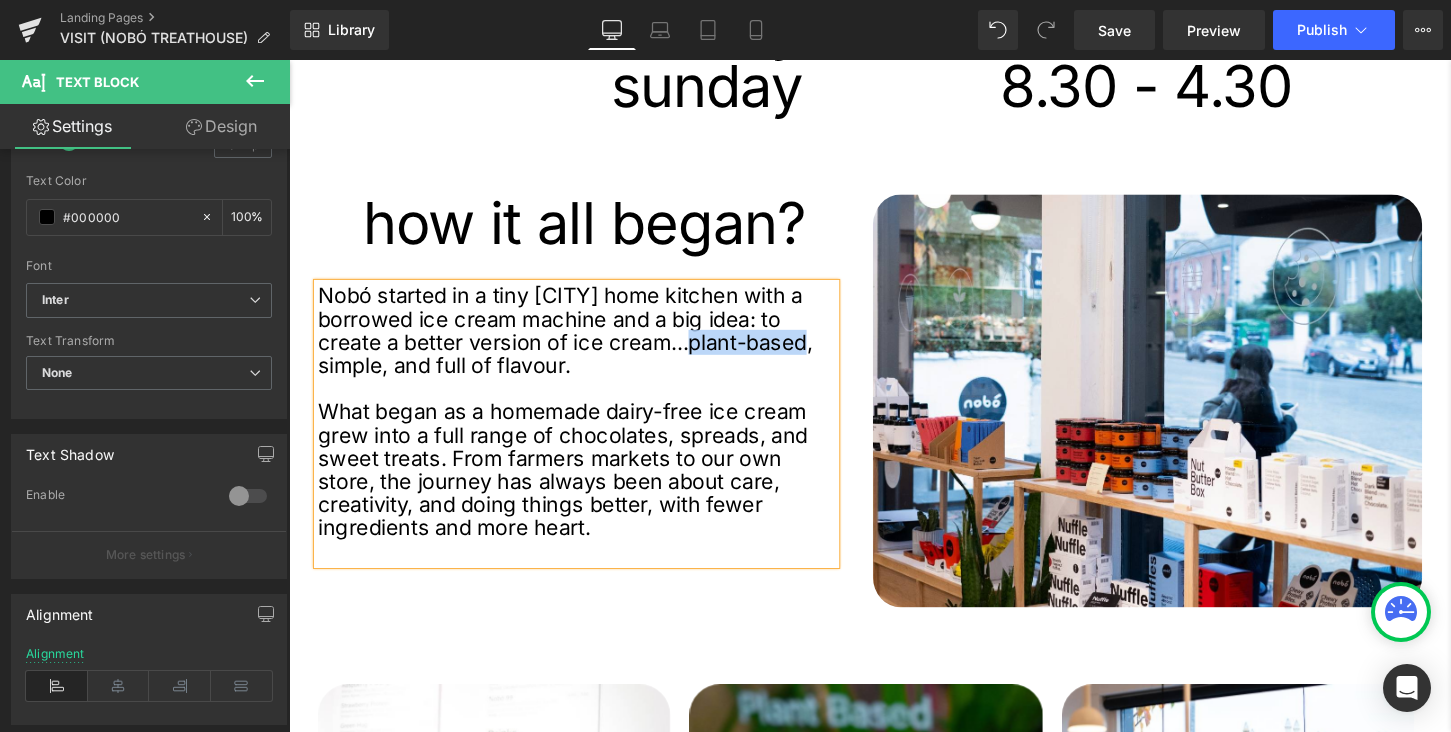 drag, startPoint x: 712, startPoint y: 352, endPoint x: 832, endPoint y: 345, distance: 120.203995 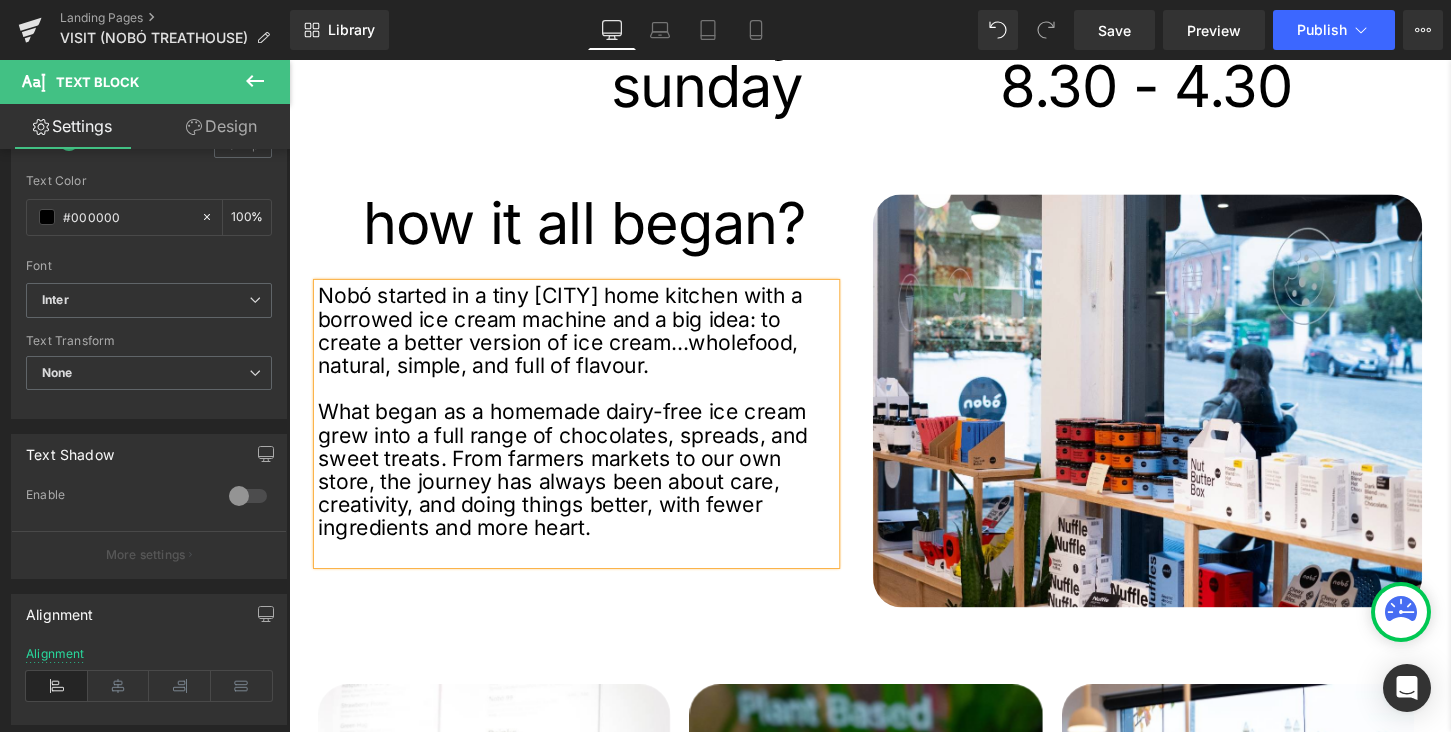 click on "What began as a homemade dairy-free ice cream grew into a full range of chocolates, spreads, and sweet treats. From farmers markets to our own store, the journey has always been about care, creativity, and doing things better, with fewer ingredients and more heart." at bounding box center (588, 486) 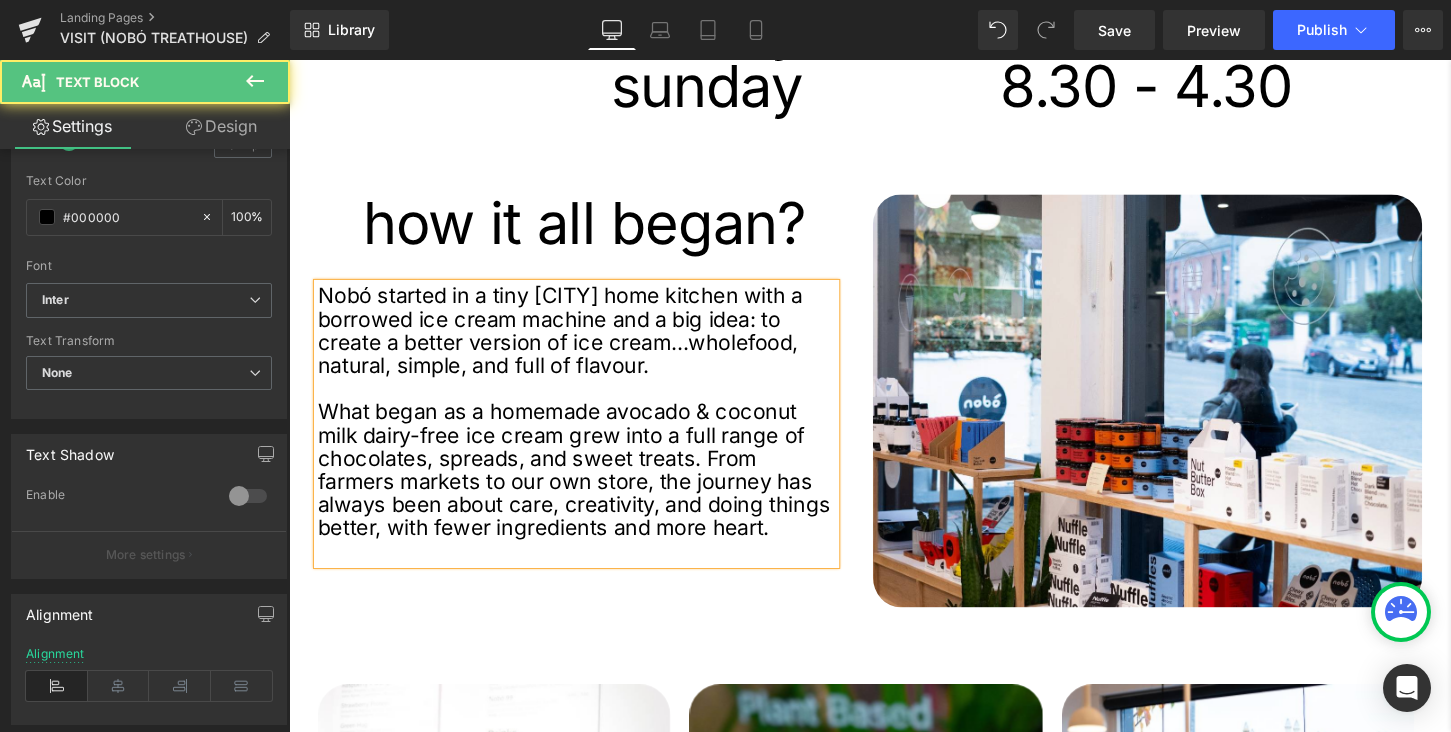 click on "What began as a homemade avocado & coconut milk dairy-free ice cream grew into a full range of chocolates, spreads, and sweet treats. From farmers markets to our own store, the journey has always been about care, creativity, and doing things better, with fewer ingredients and more heart." at bounding box center [588, 486] 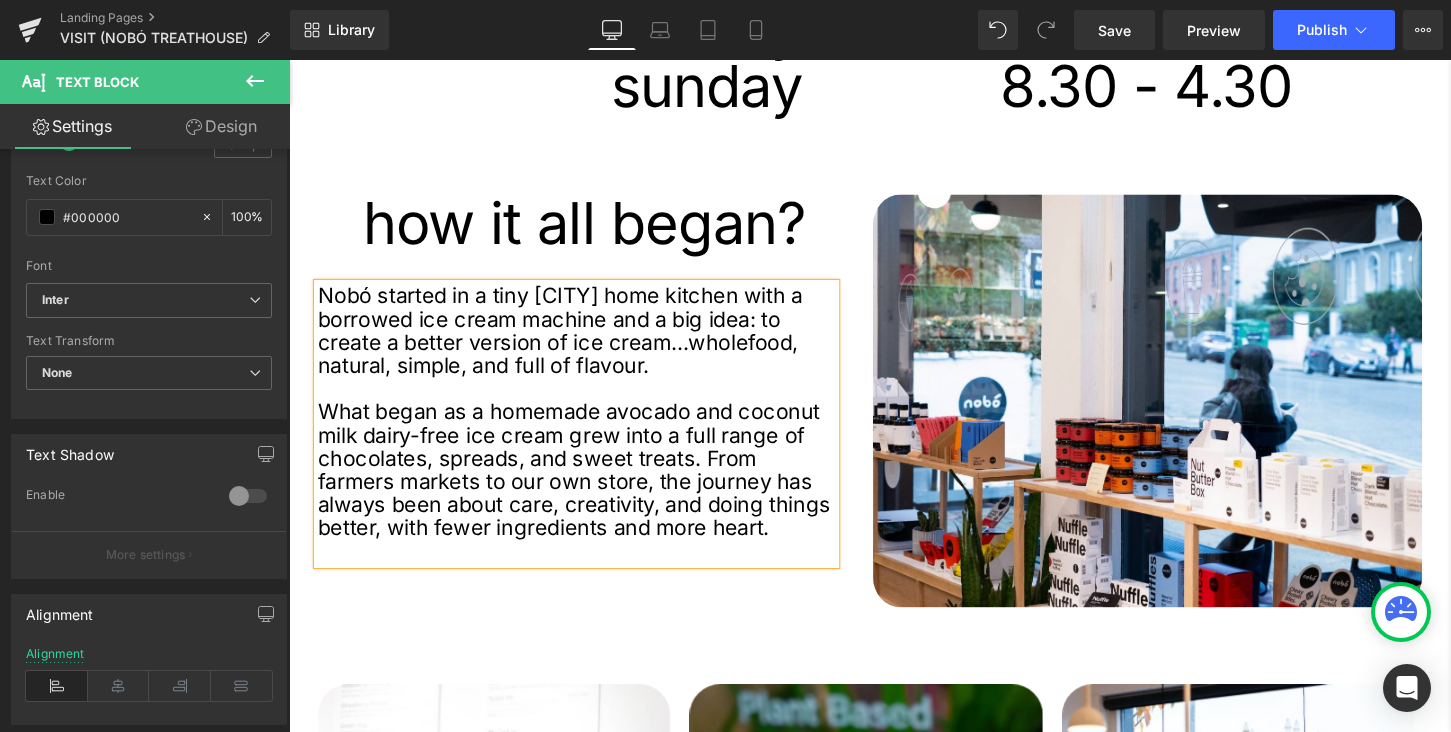click on "What began as a homemade avocado and coconut milk dairy-free ice cream grew into a full range of chocolates, spreads, and sweet treats. From farmers markets to our own store, the journey has always been about care, creativity, and doing things better, with fewer ingredients and more heart." at bounding box center [588, 486] 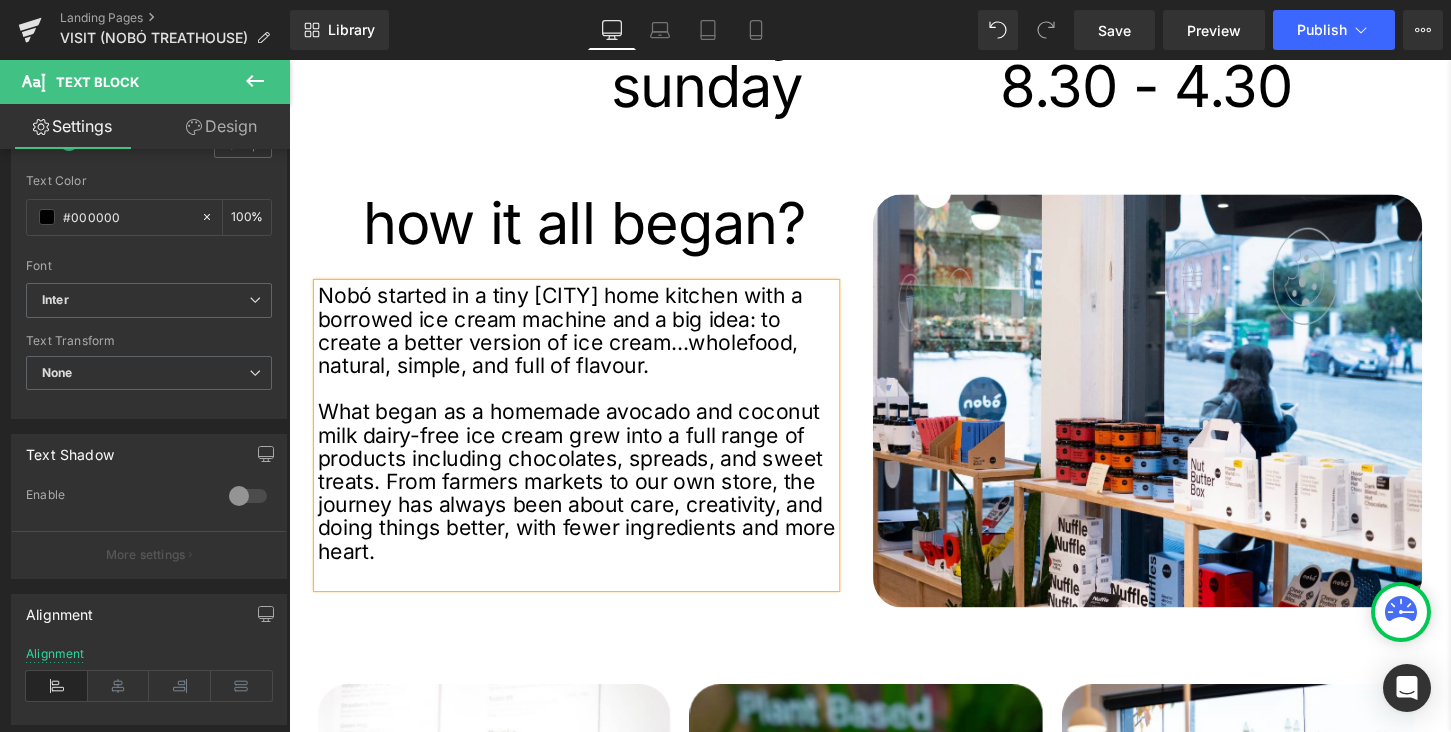 click on "What began as a homemade avocado and coconut milk dairy-free ice cream grew into a full range of products including chocolates, spreads, and sweet treats. From farmers markets to our own store, the journey has always been about care, creativity, and doing things better, with fewer ingredients and more heart." at bounding box center [588, 498] 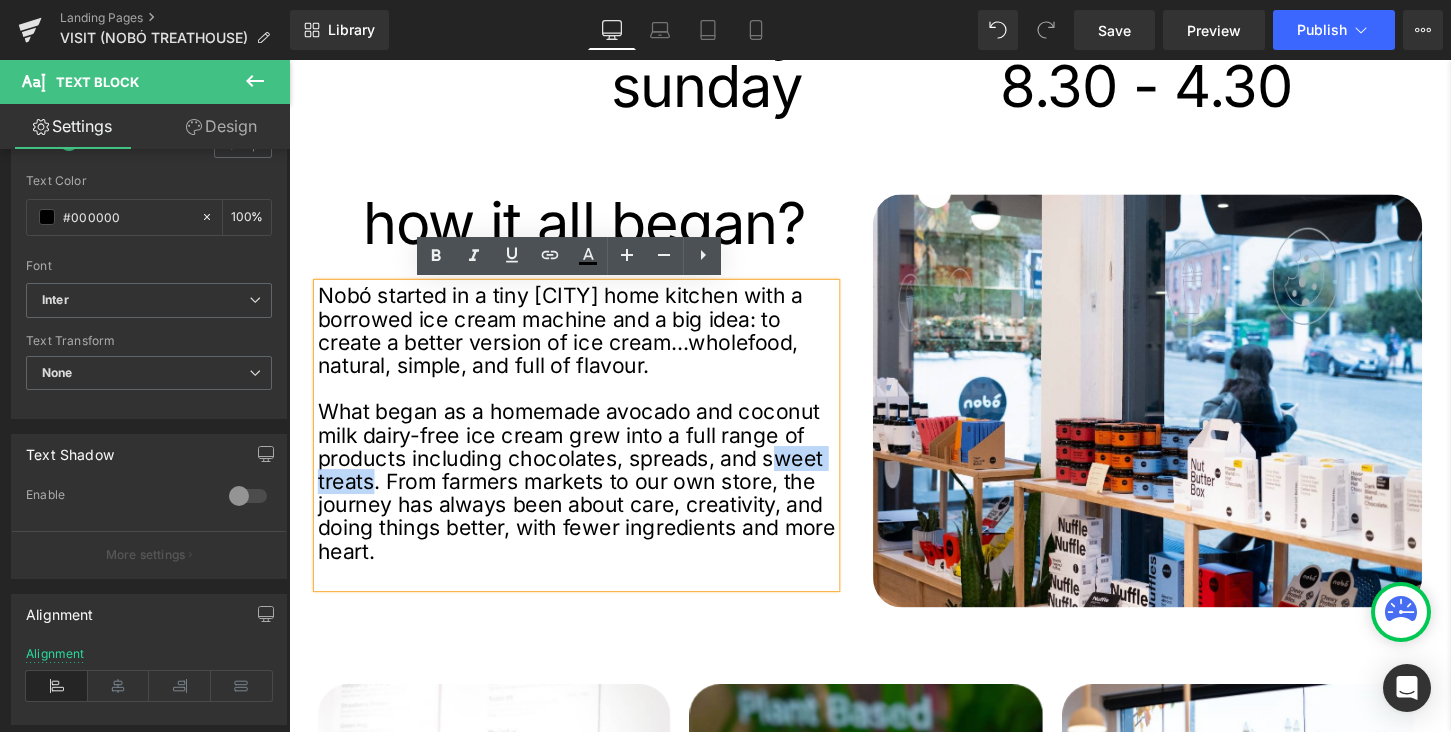 drag, startPoint x: 792, startPoint y: 474, endPoint x: 379, endPoint y: 496, distance: 413.58554 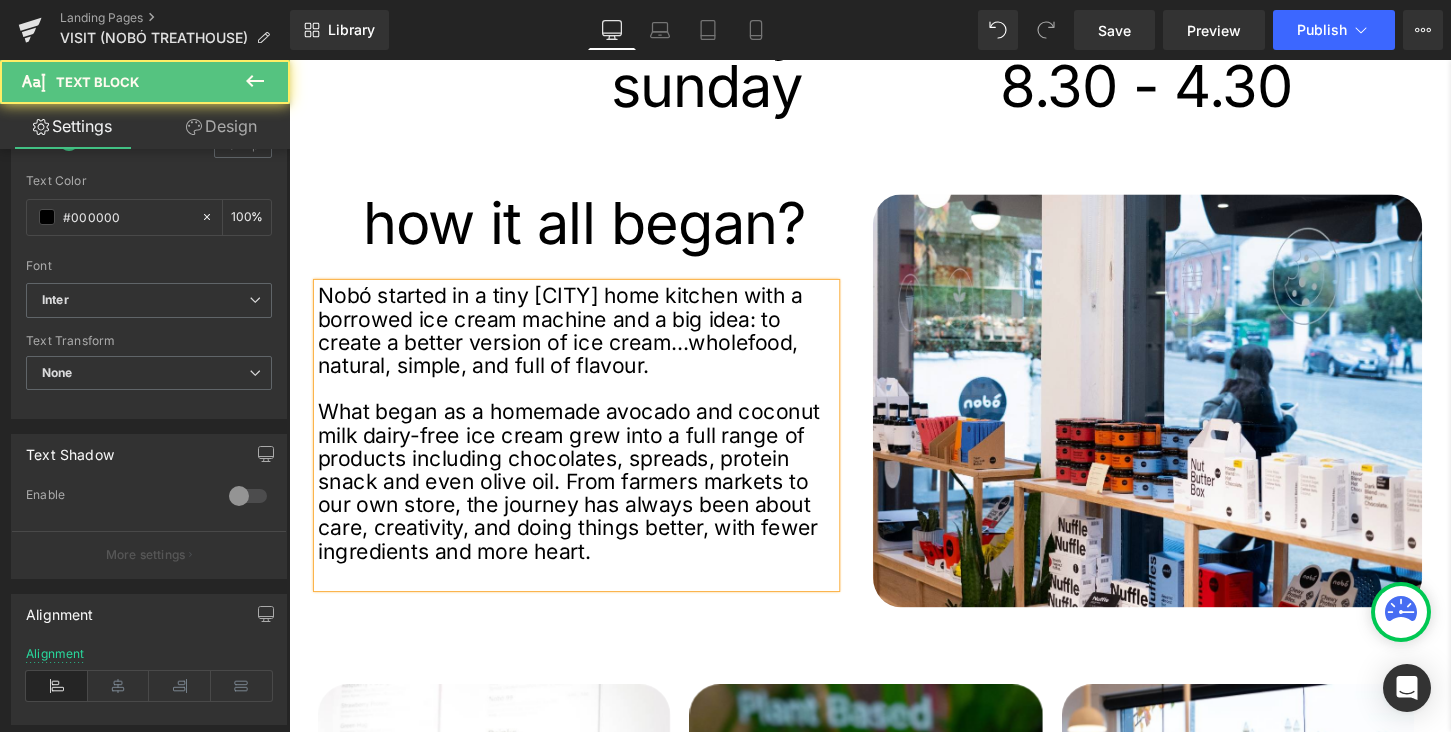 click at bounding box center (588, 596) 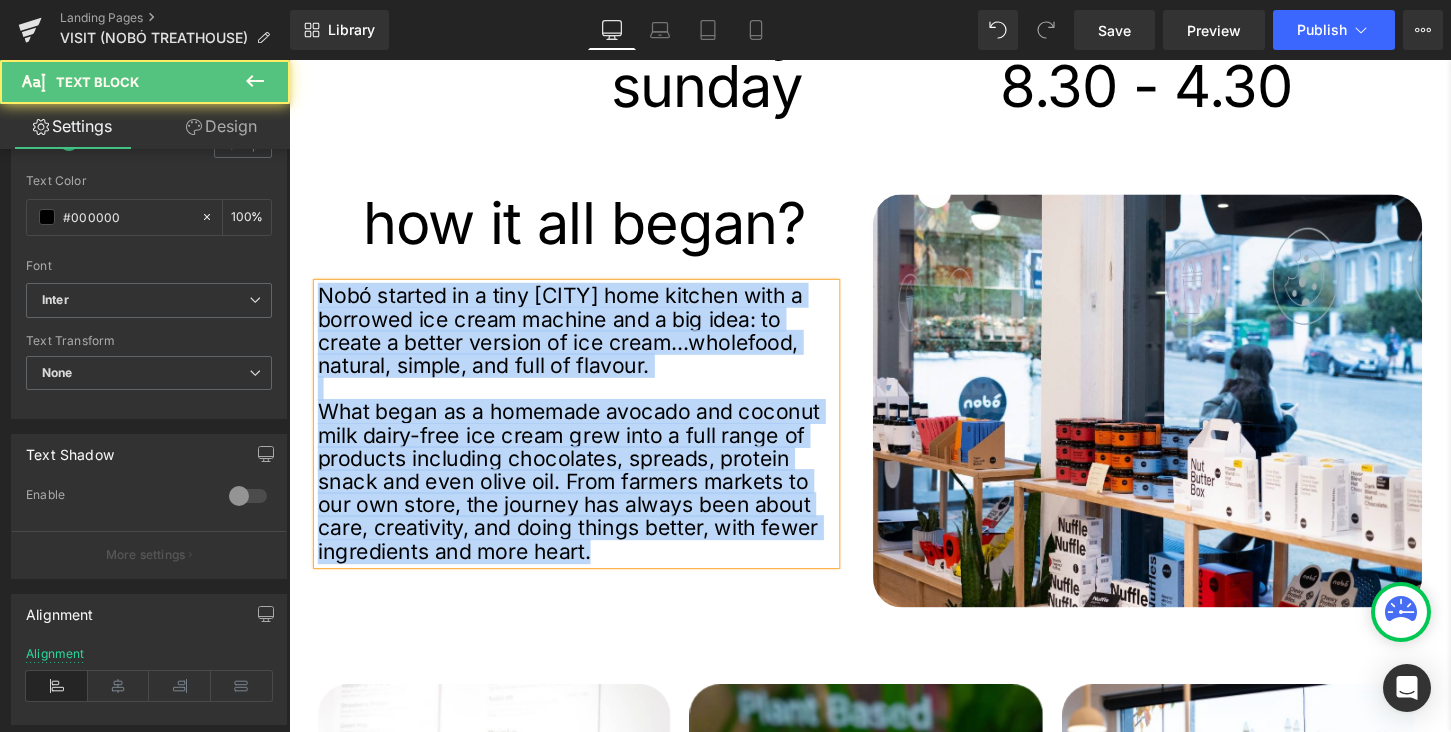 drag, startPoint x: 635, startPoint y: 571, endPoint x: 275, endPoint y: 294, distance: 454.23453 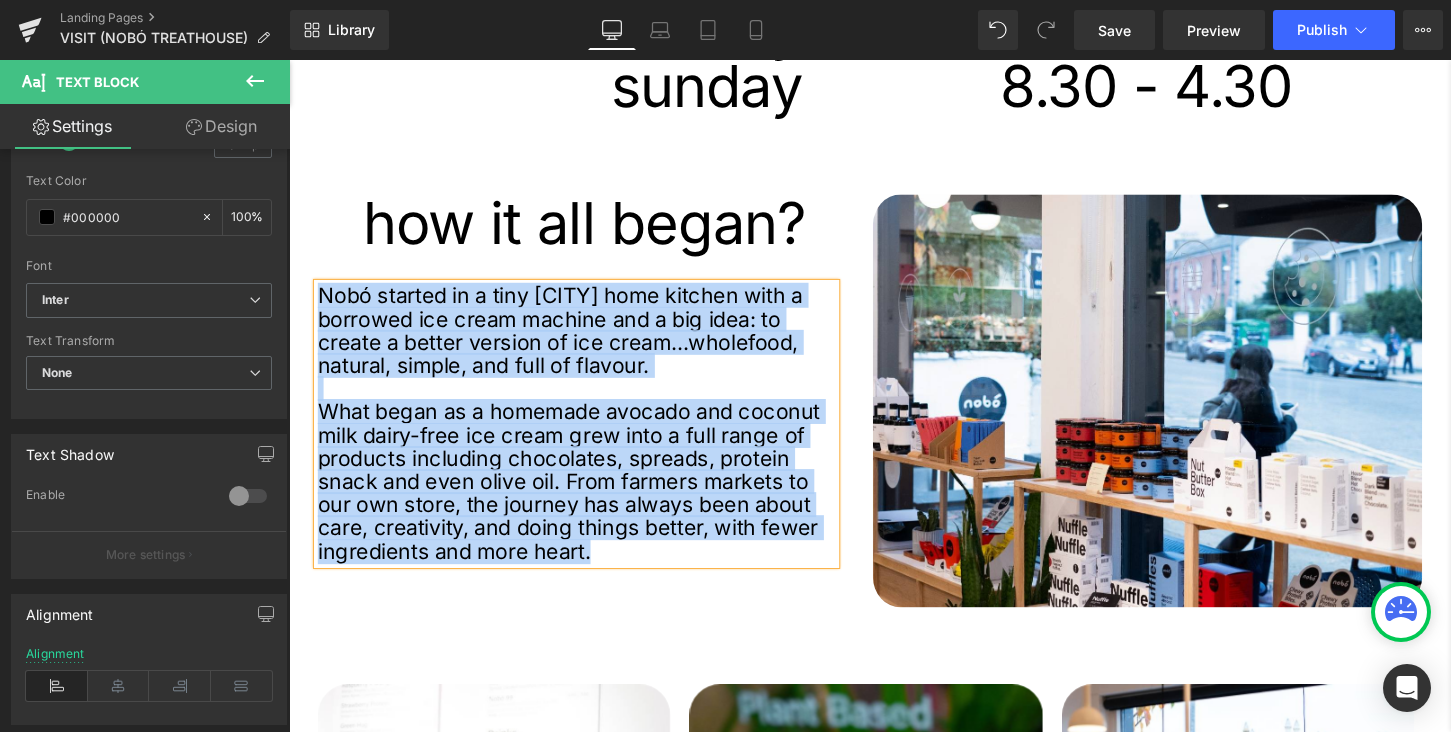 copy on "Nobó started in a tiny [CITY] home kitchen with a borrowed ice cream machine and a big idea: to create a better version of ice cream...wholefood, natural, simple, and full of flavour. What began as a homemade avocado and coconut milk dairy-free ice cream grew into a full range of products including chocolates, spreads, protein snack and even olive oil. From farmers markets to our own store, the journey has always been about care, creativity, and doing things better, with fewer ingredients and more heart." 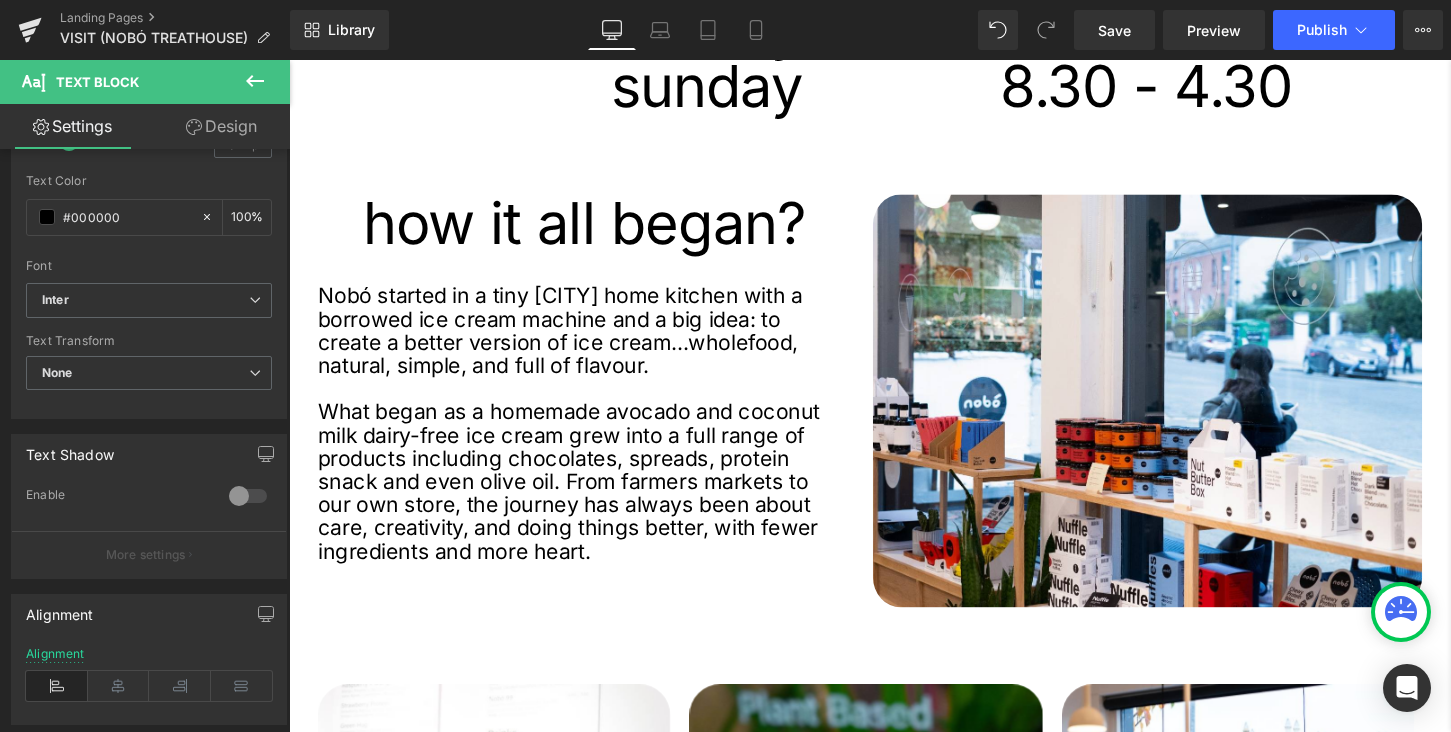 click on "Image         who we are * Heading         At Nobó, we believe simplicity can be extraordinary. Since [YEAR], we’ve been reimagining classics like ice cream, chocolate, and spreads using only natural, plant-based, and unrefined ingredients. We started in our [LOCATION] kitchen with a borrowed ice cream machine and a big idea: to create better treats without compromising on taste. Today, we continue that mission from our store in [LOCATION], serving house baked treats, smoothies, specialty coffee, and our famous açaí bowls. All made fresh, daily, with care and purpose.  Thanks for being part of the journey. Text Block         Row         opening hours ↓ Heading         monday Heading         tuesday Heading         wednesday Heading         thursday Heading         friday Heading         saturday Heading         sunday Heading         o Heading         [TIME] - [TIME] Heading         [TIME] - [TIME] Heading         [TIME] - [TIME] Heading         [TIME] - [TIME] Heading         [TIME] - [TIME] Heading         [TIME] - [TIME] Heading" at bounding box center [894, 1201] 